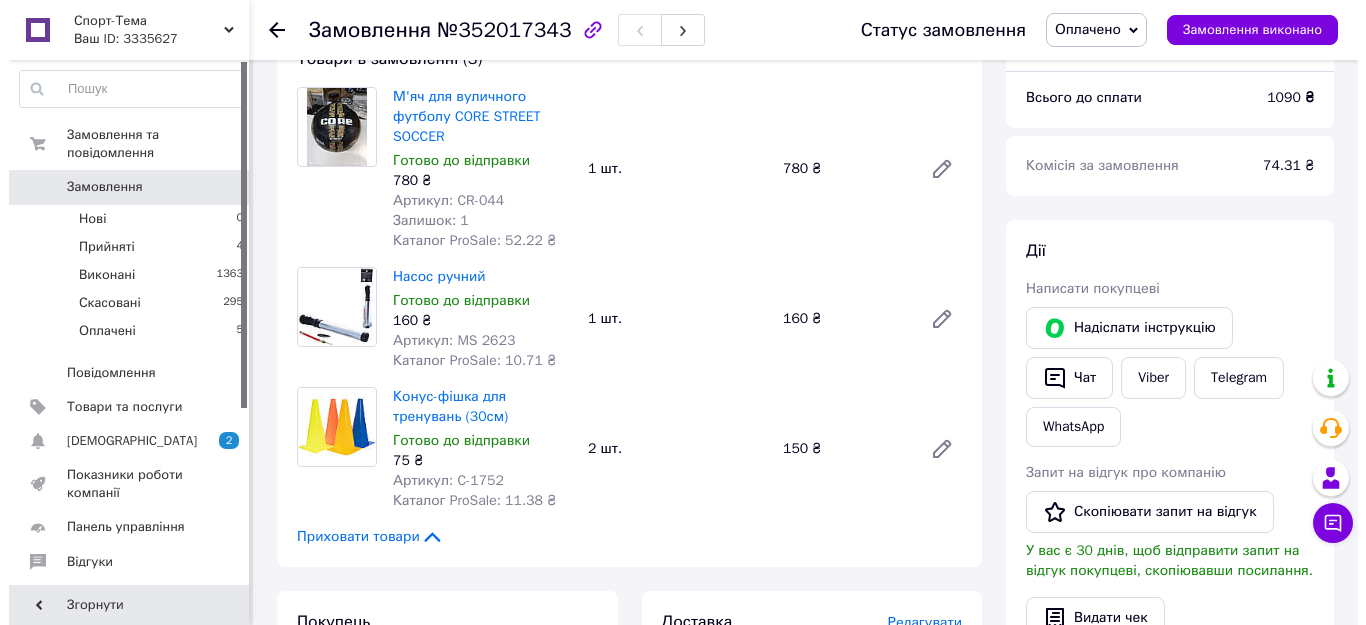 scroll, scrollTop: 500, scrollLeft: 0, axis: vertical 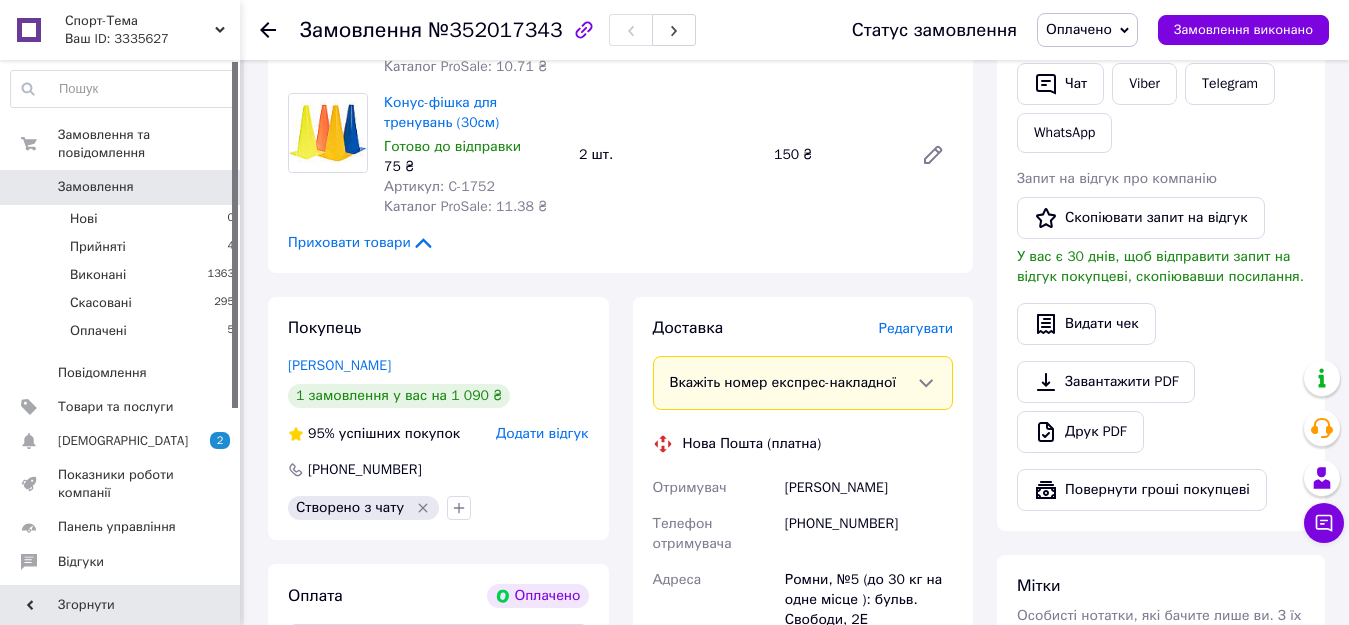 click on "Редагувати" at bounding box center (916, 328) 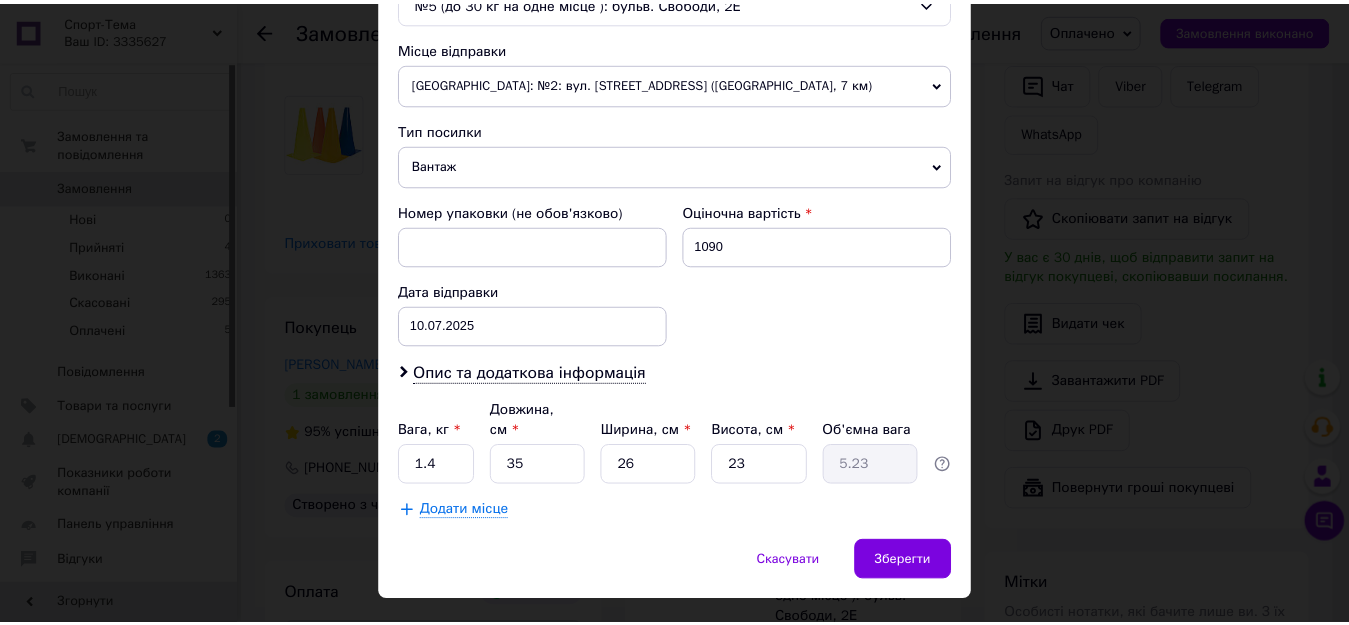 scroll, scrollTop: 700, scrollLeft: 0, axis: vertical 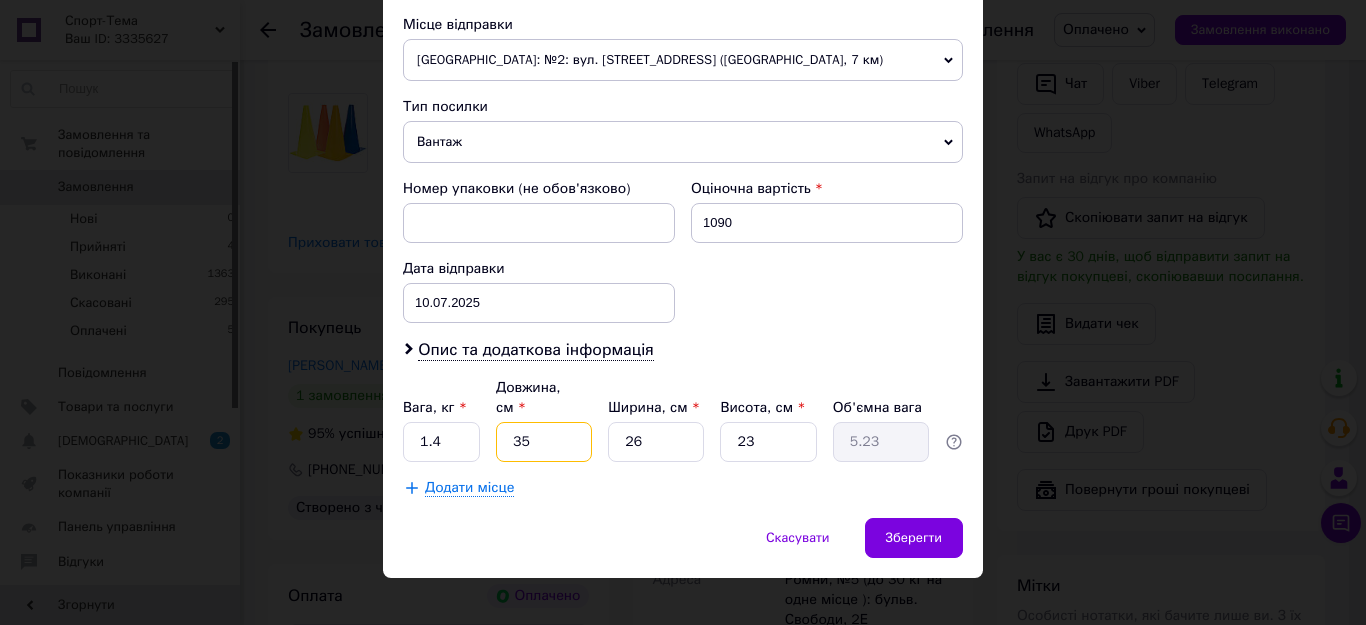 click on "35" at bounding box center [544, 442] 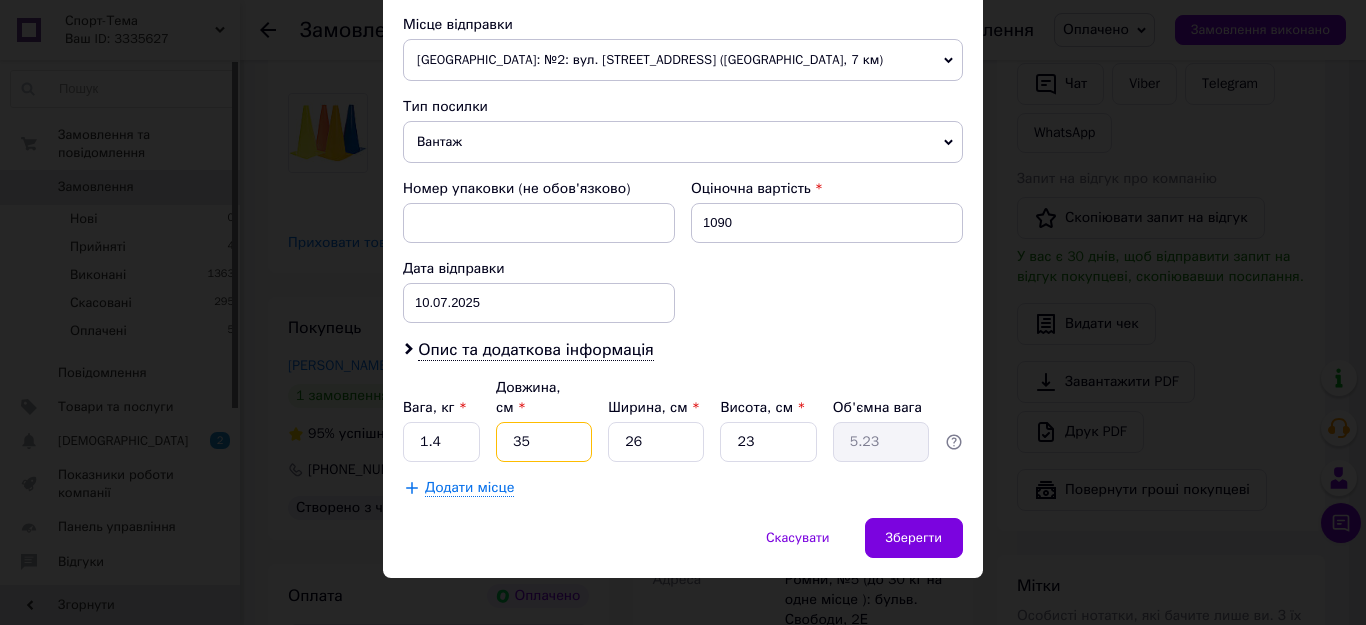type on "3" 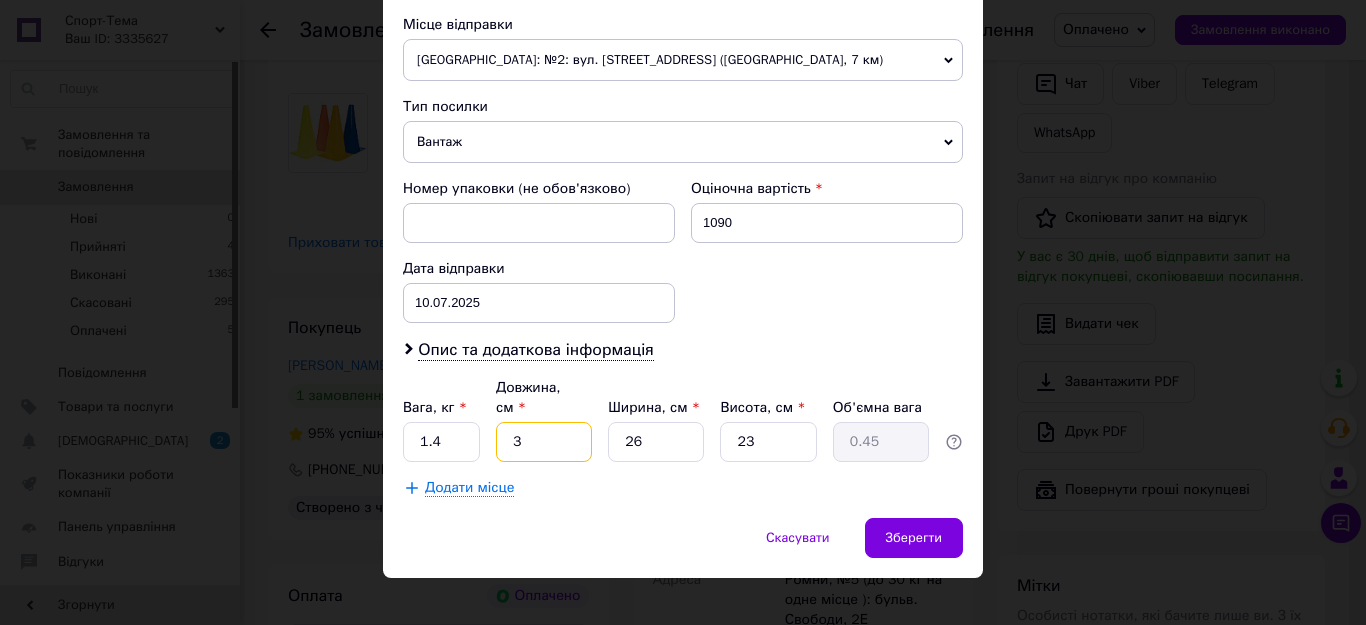 type on "35" 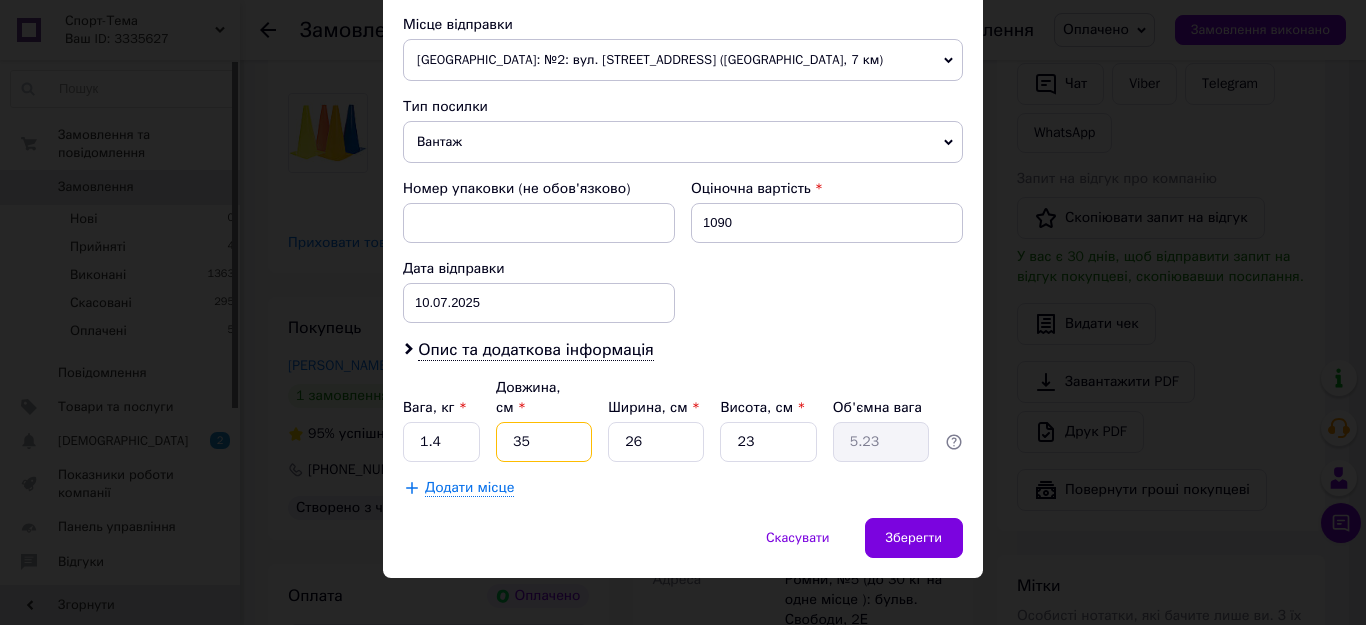 type on "3" 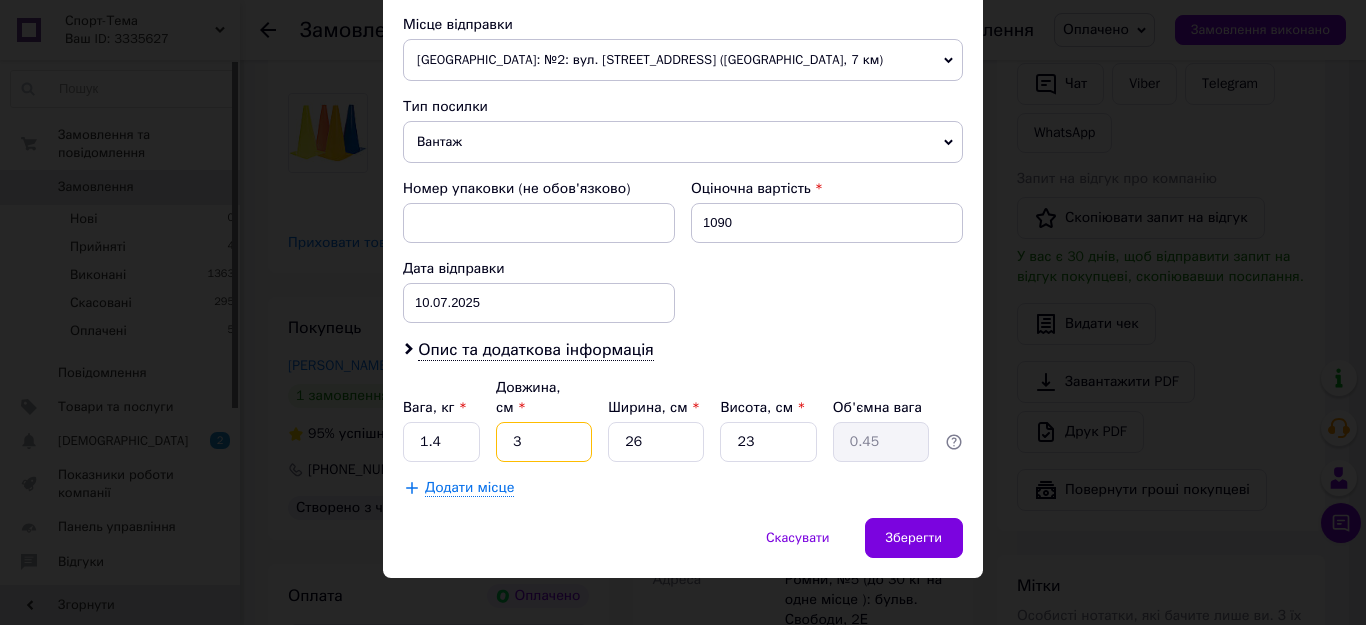 type on "33" 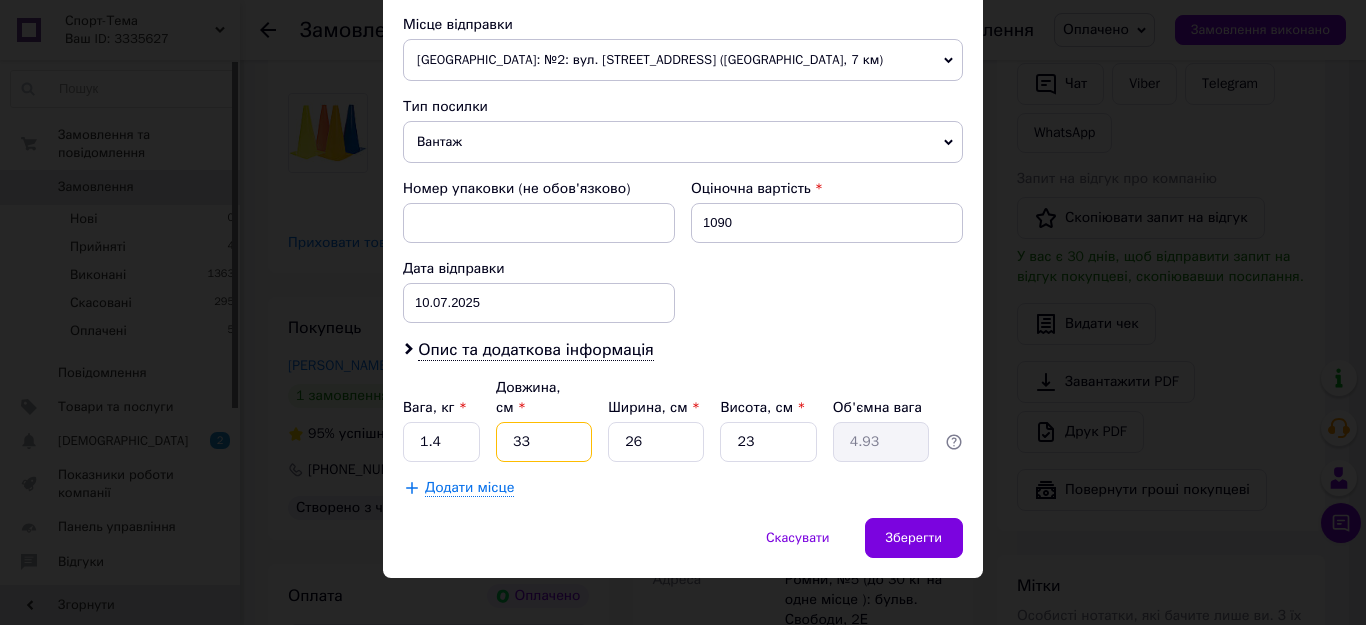 type on "334" 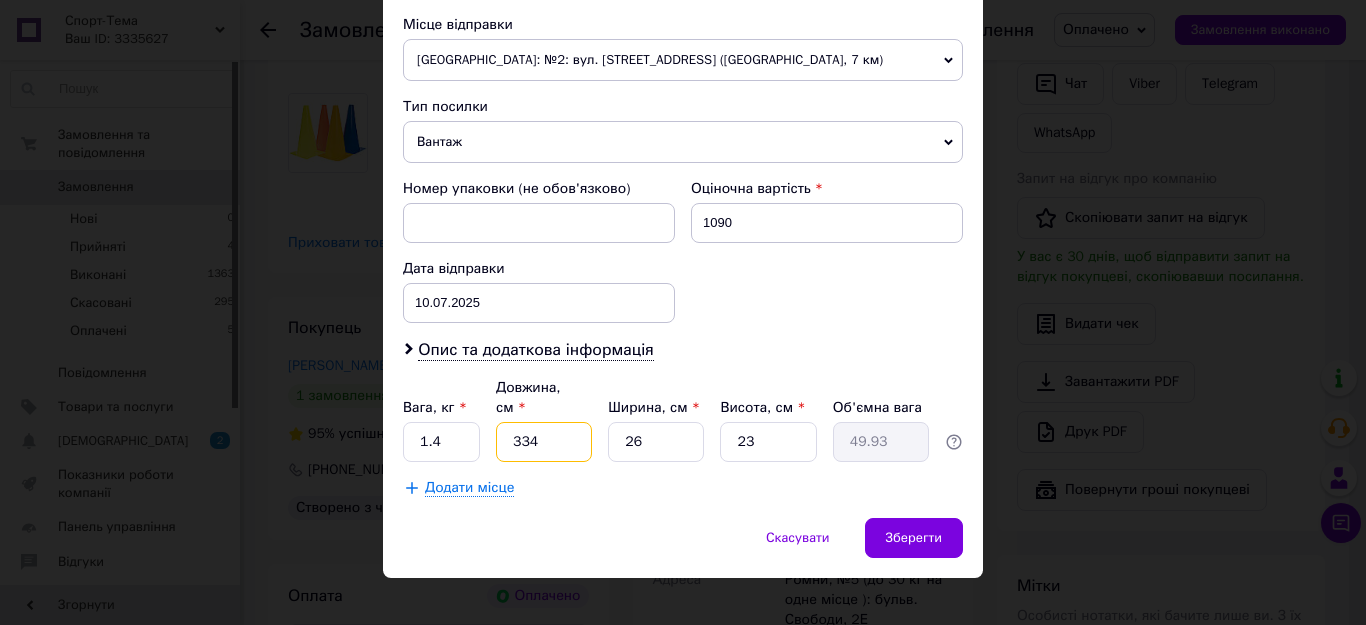 type on "33" 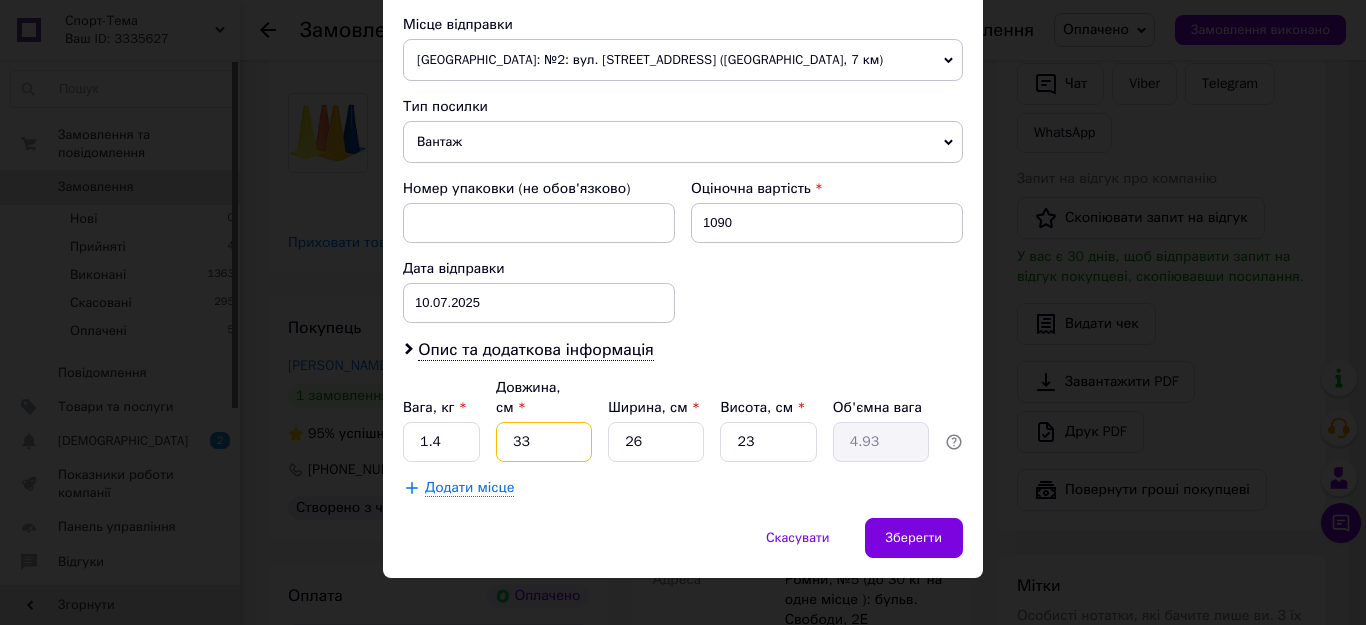 type on "3" 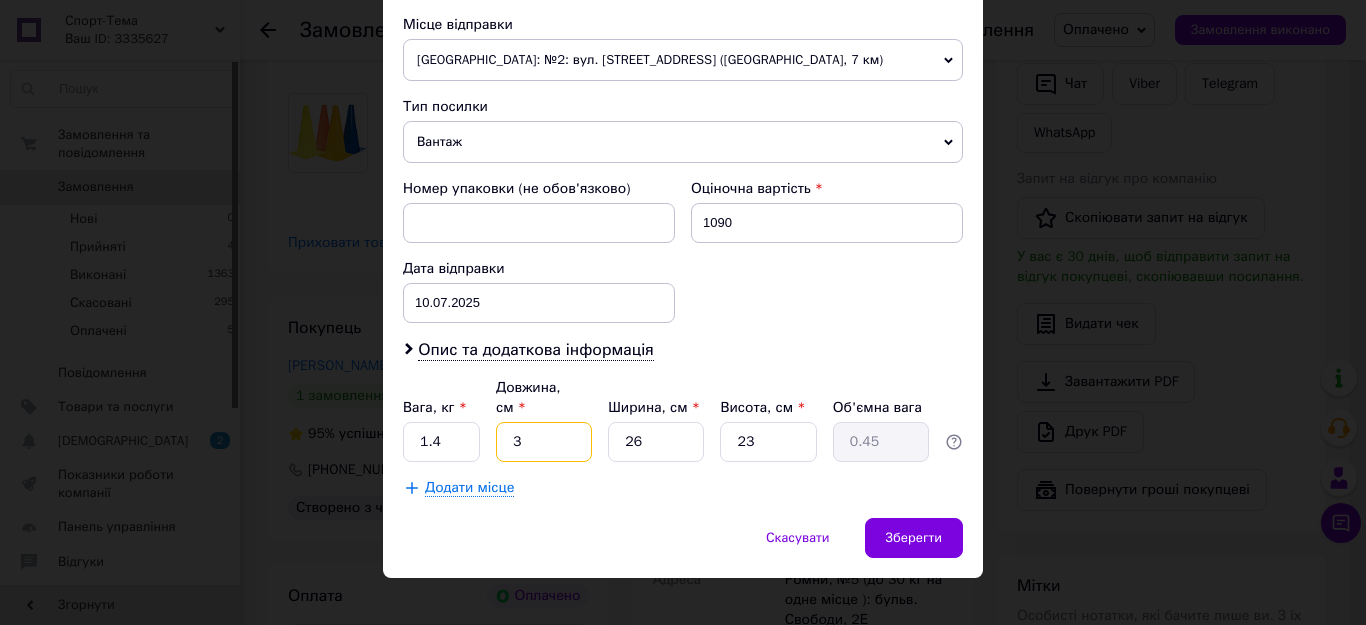 type on "34" 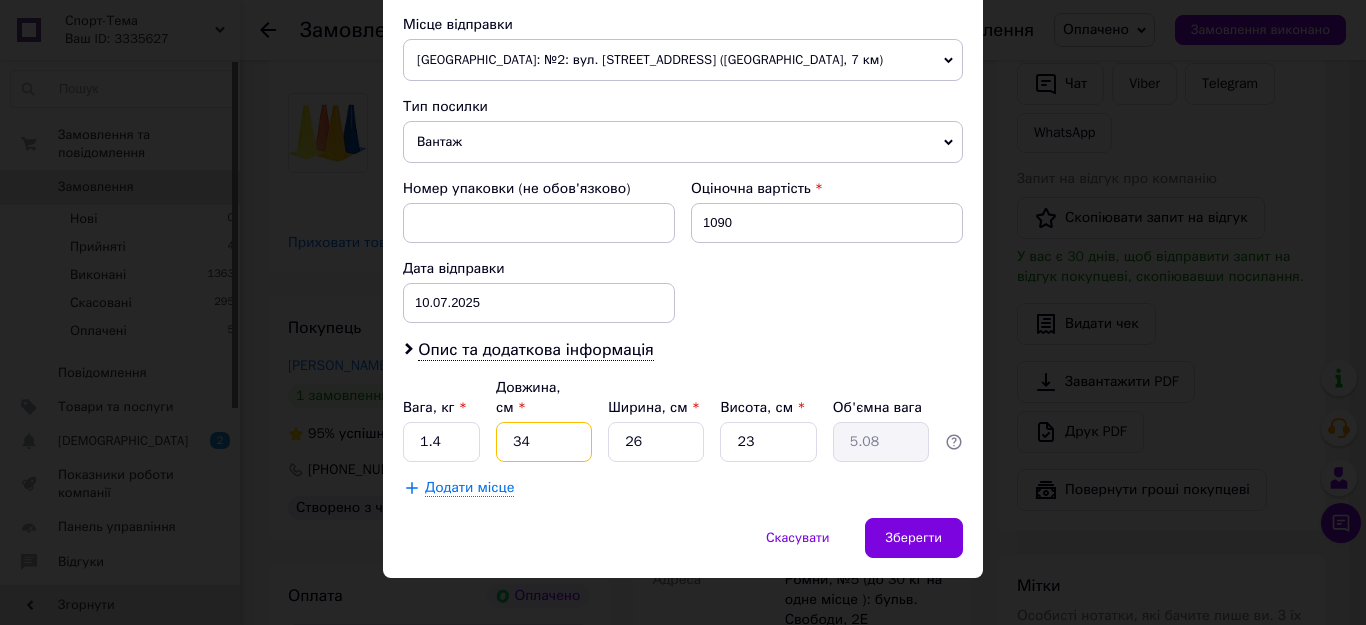 type on "34" 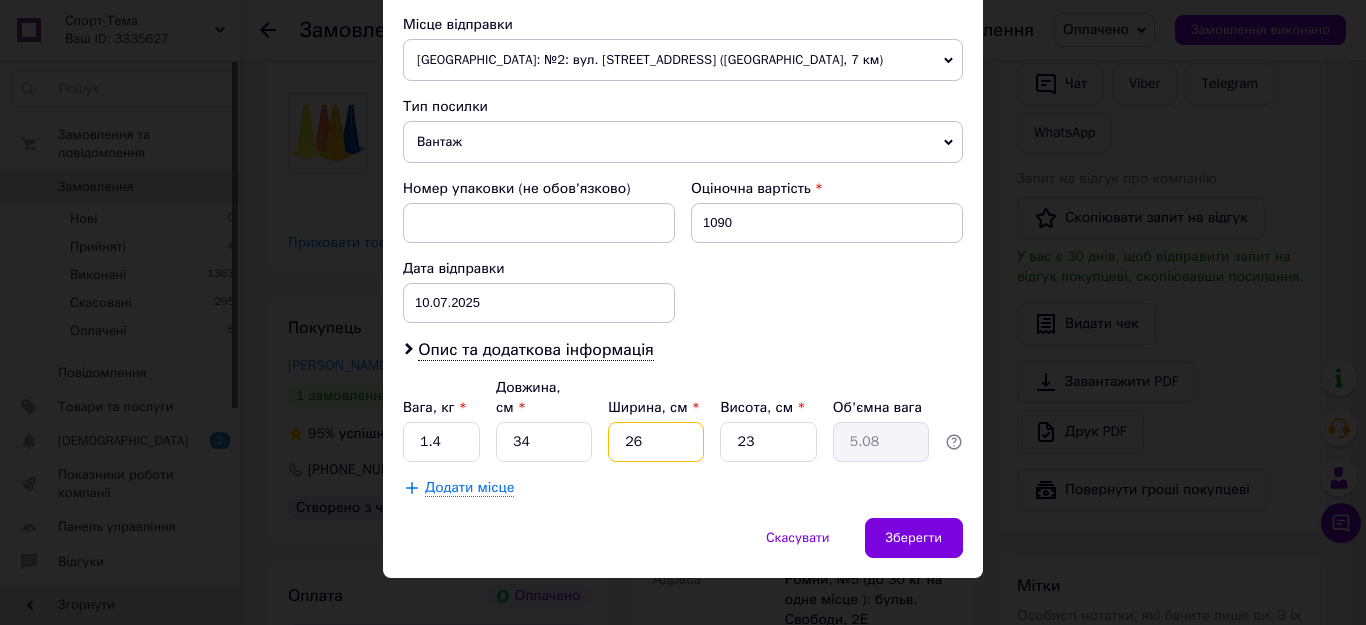 click on "26" at bounding box center (656, 442) 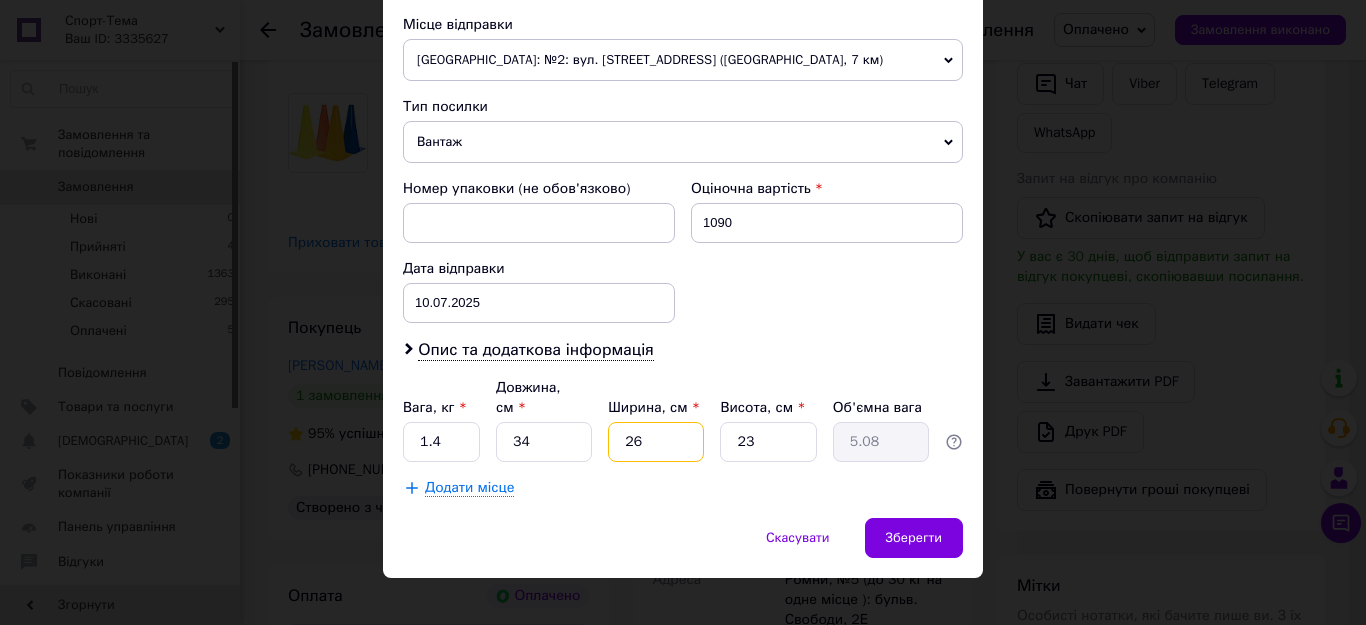type on "2" 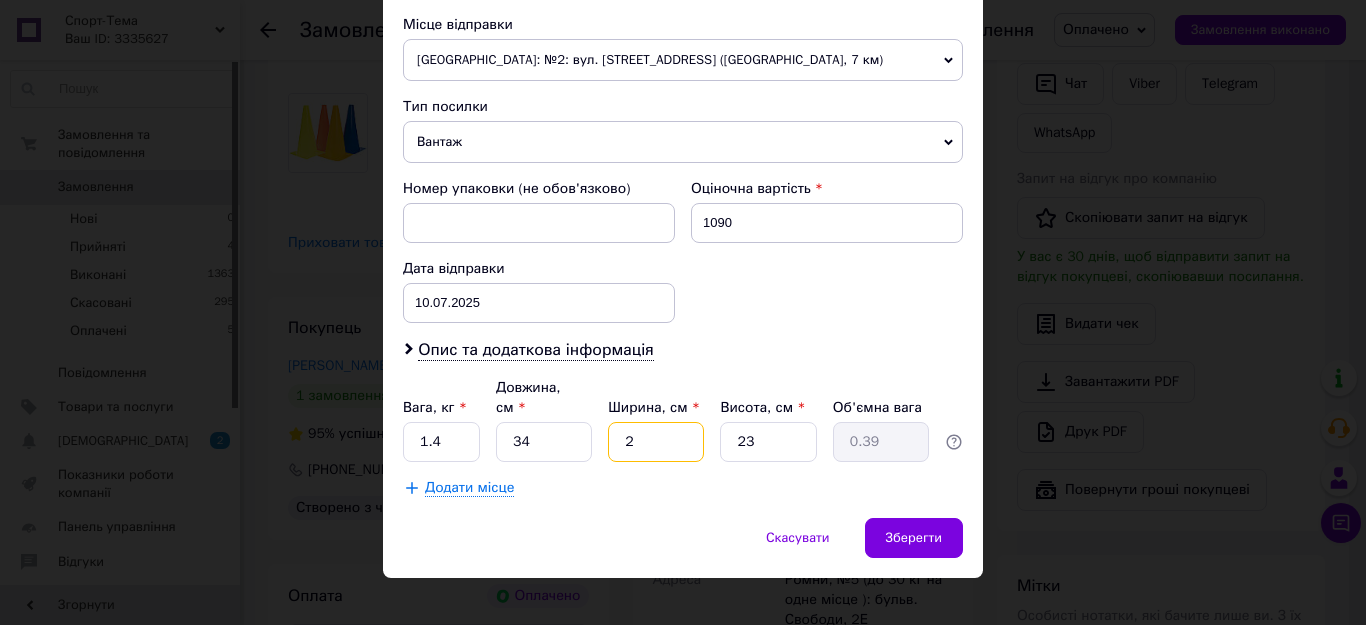 type on "20" 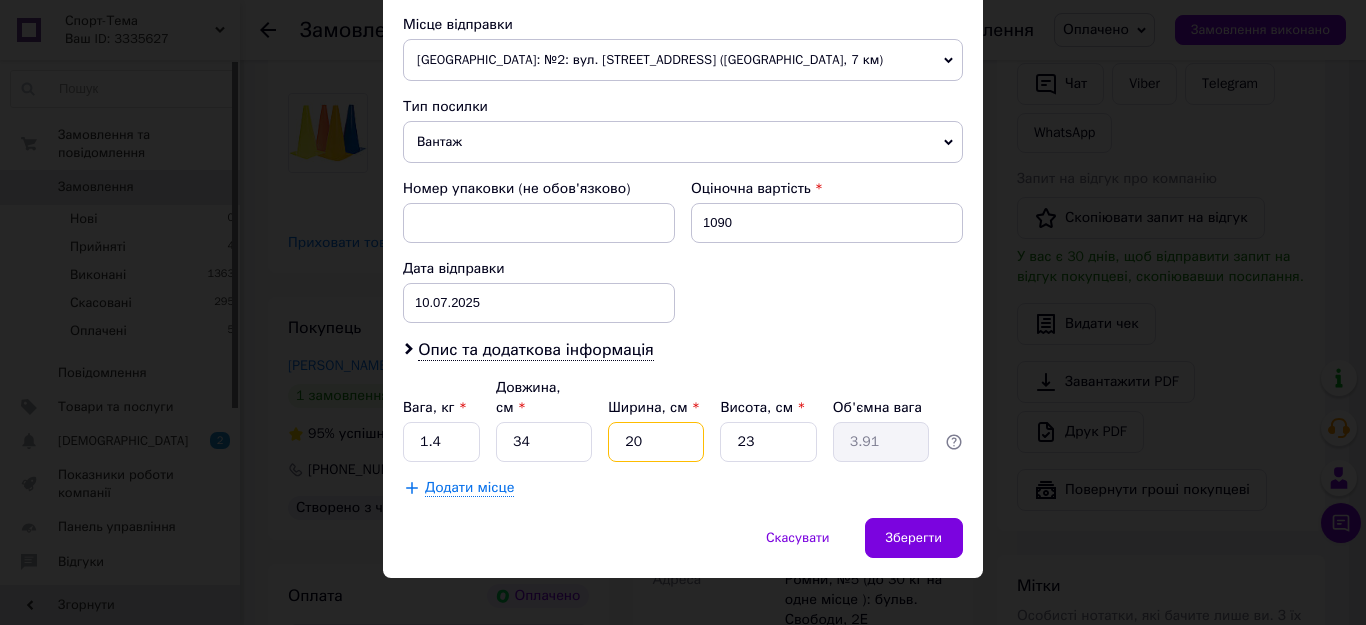 type on "20" 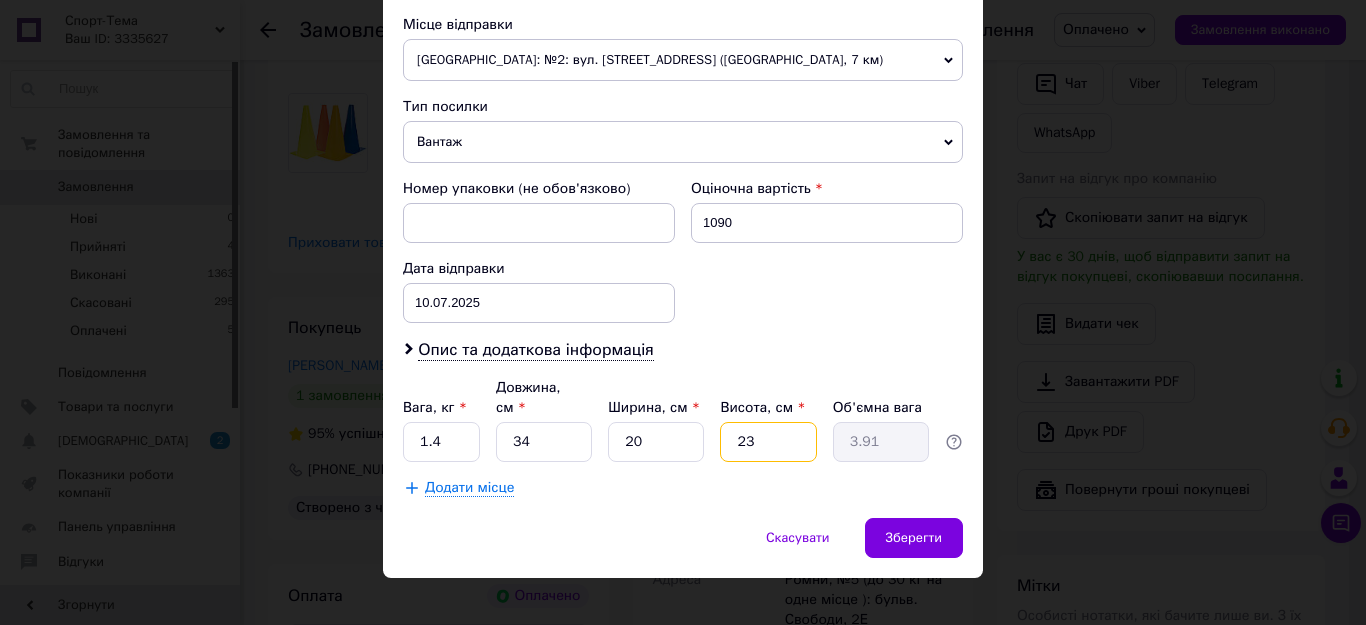 click on "23" at bounding box center (768, 442) 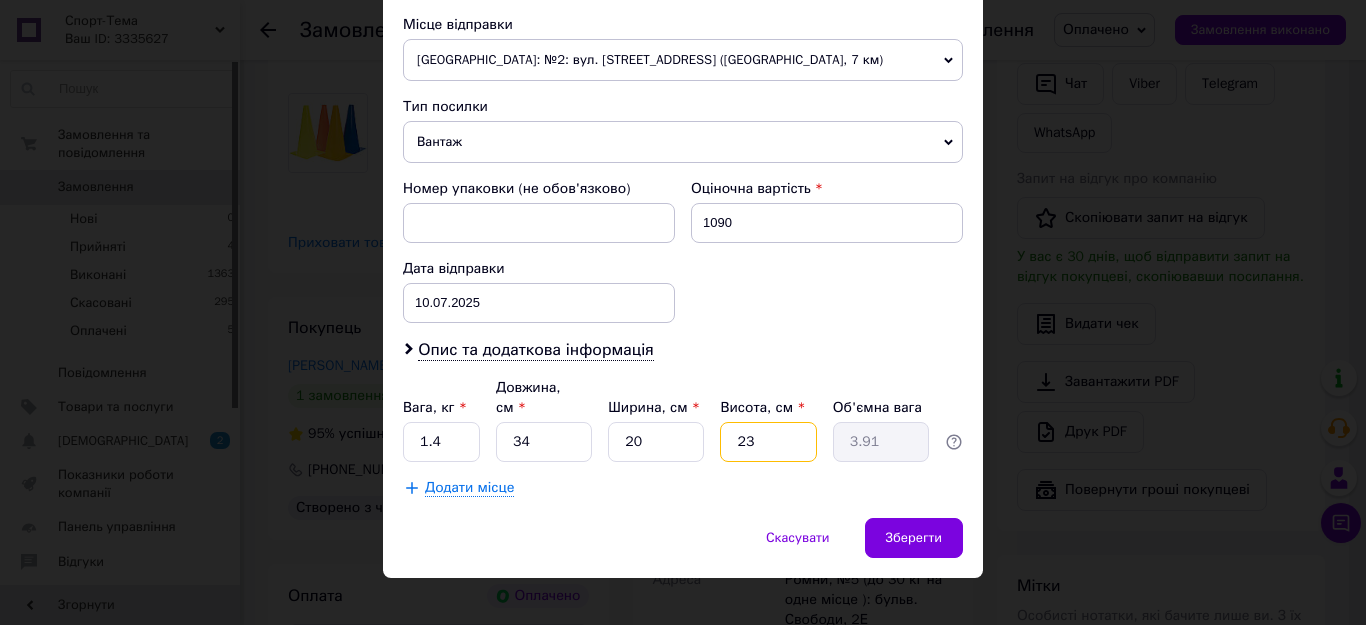type on "2" 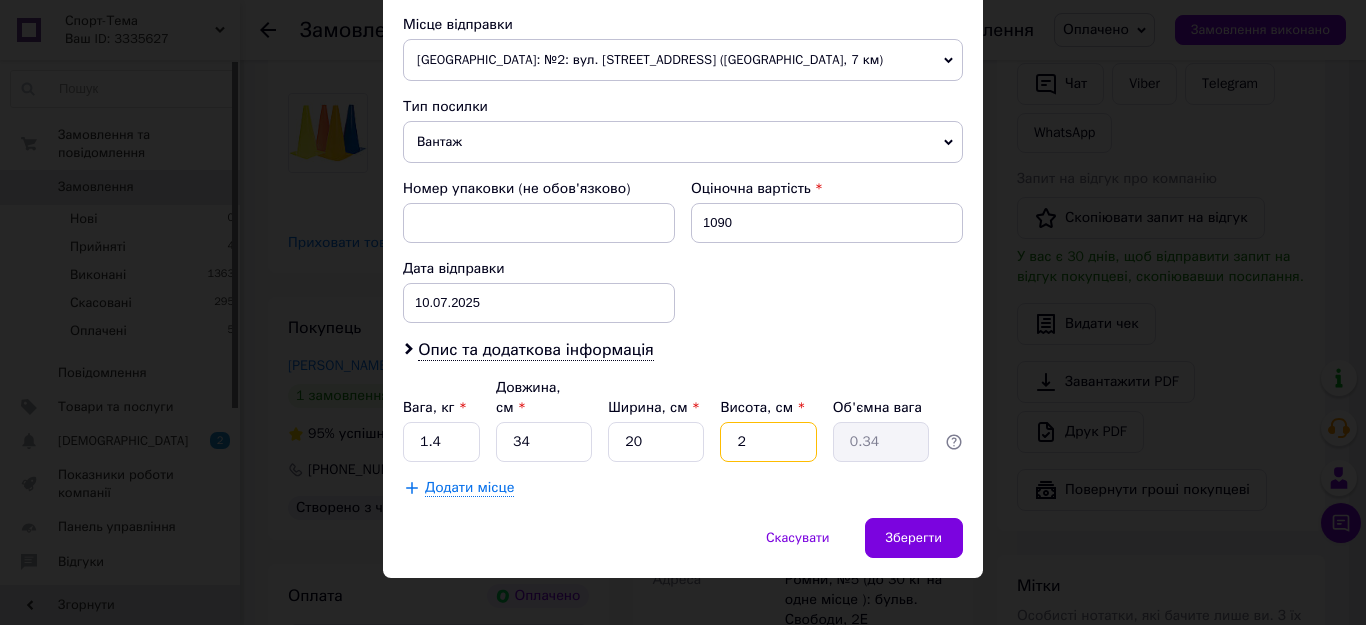 type on "22" 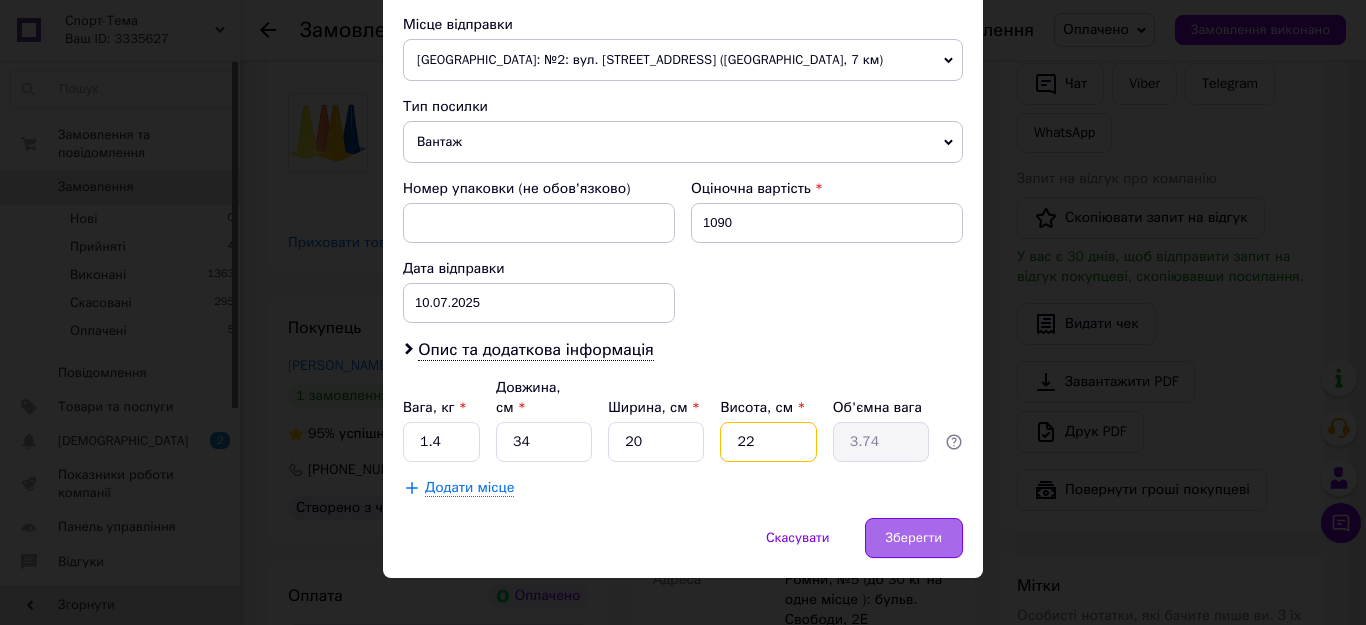type on "22" 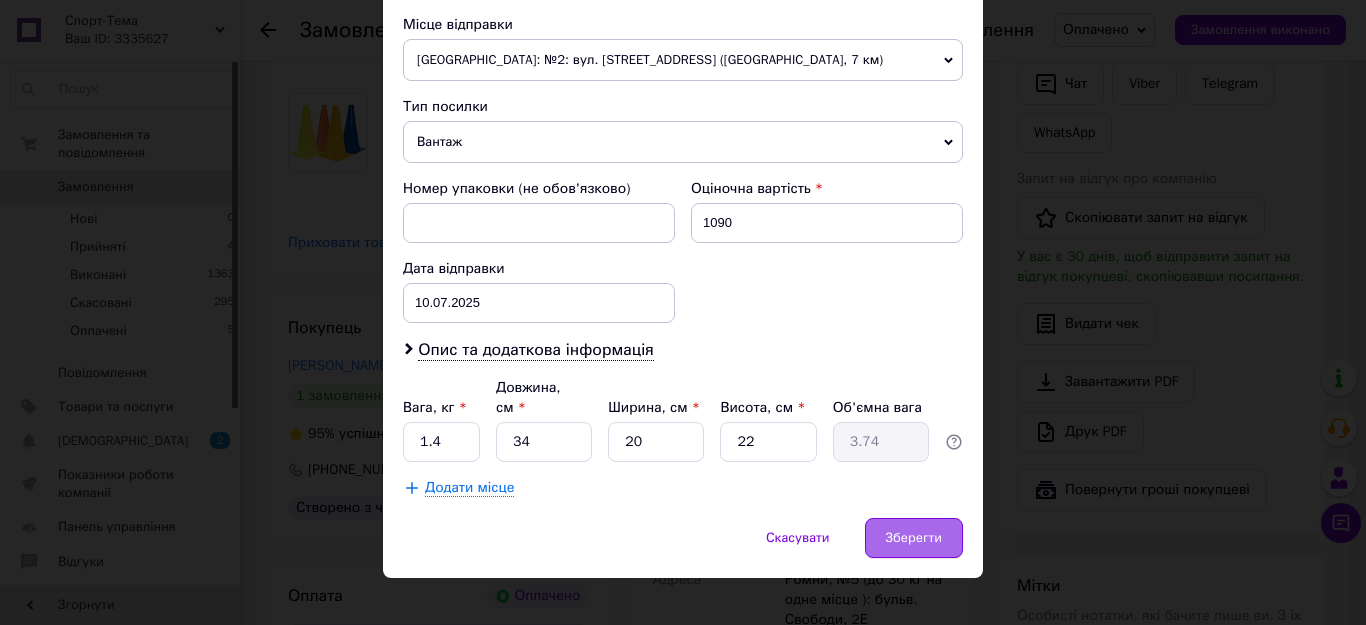 click on "Зберегти" at bounding box center [914, 538] 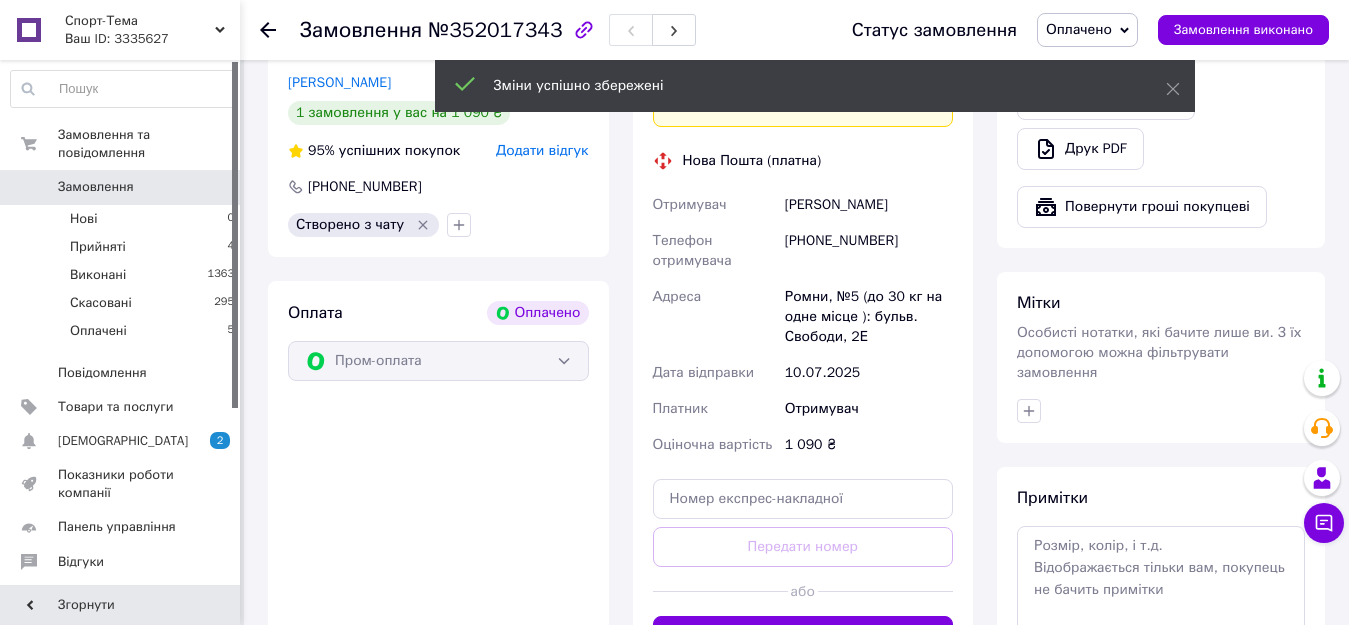 scroll, scrollTop: 800, scrollLeft: 0, axis: vertical 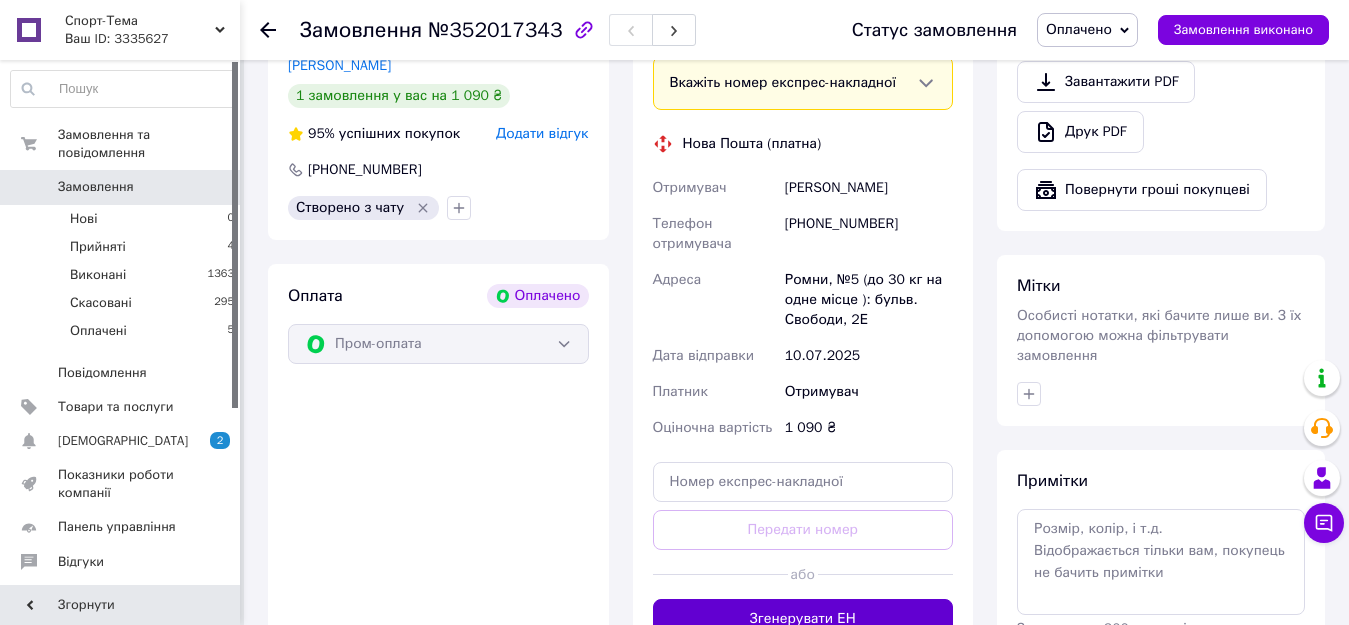 click on "Згенерувати ЕН" at bounding box center [803, 619] 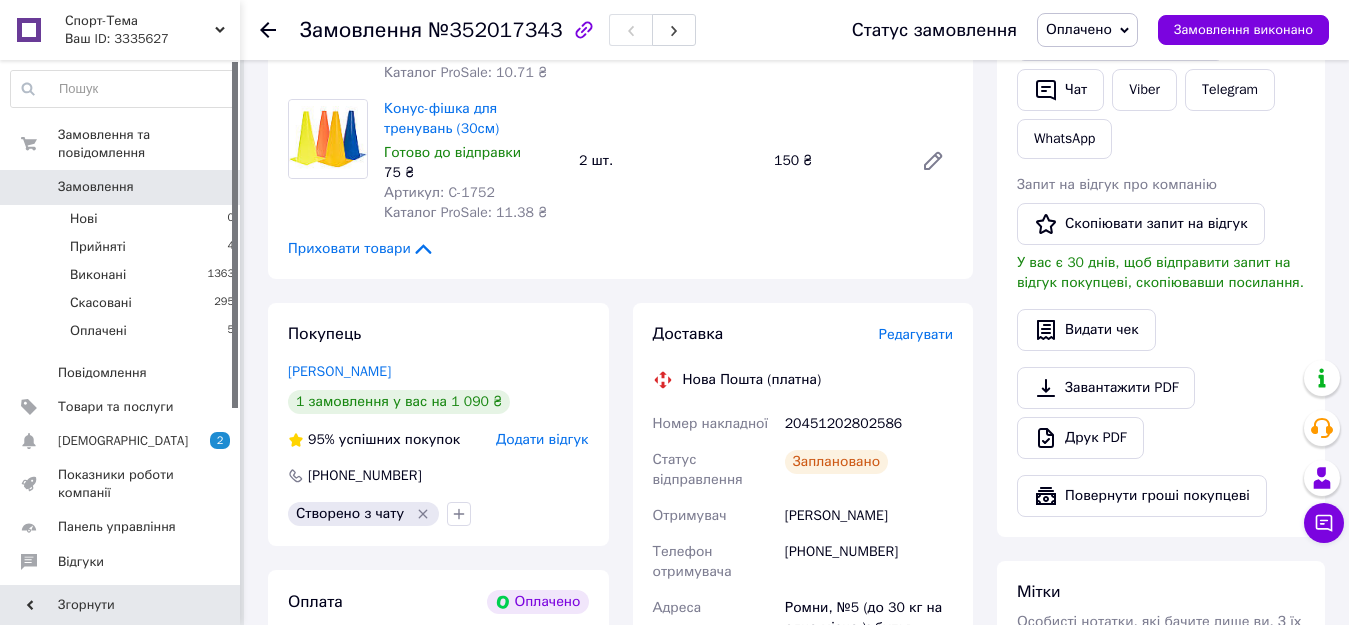 scroll, scrollTop: 500, scrollLeft: 0, axis: vertical 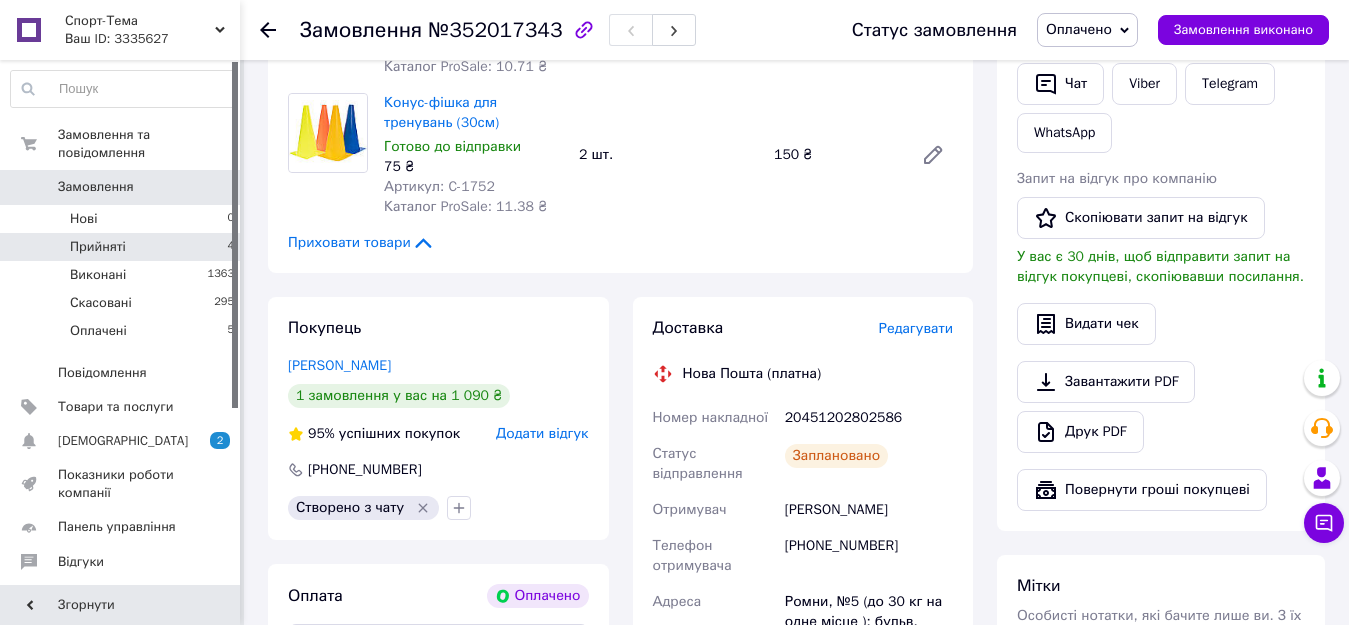 click on "Прийняті" at bounding box center (98, 247) 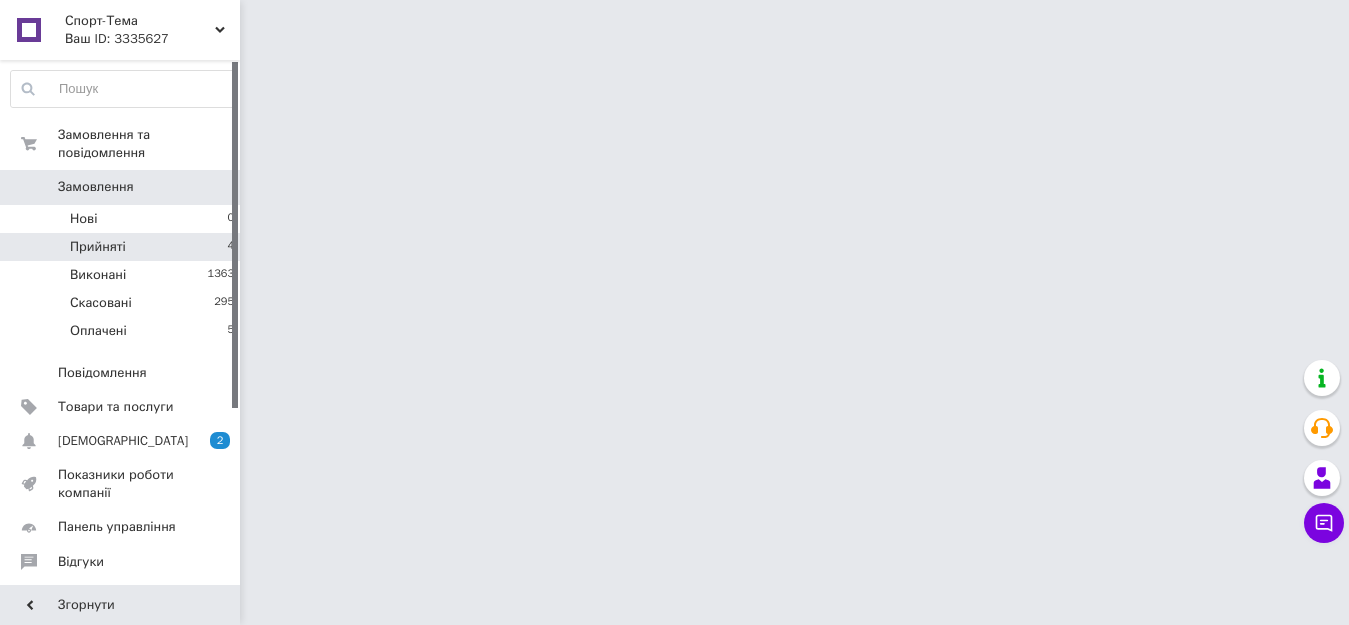 scroll, scrollTop: 0, scrollLeft: 0, axis: both 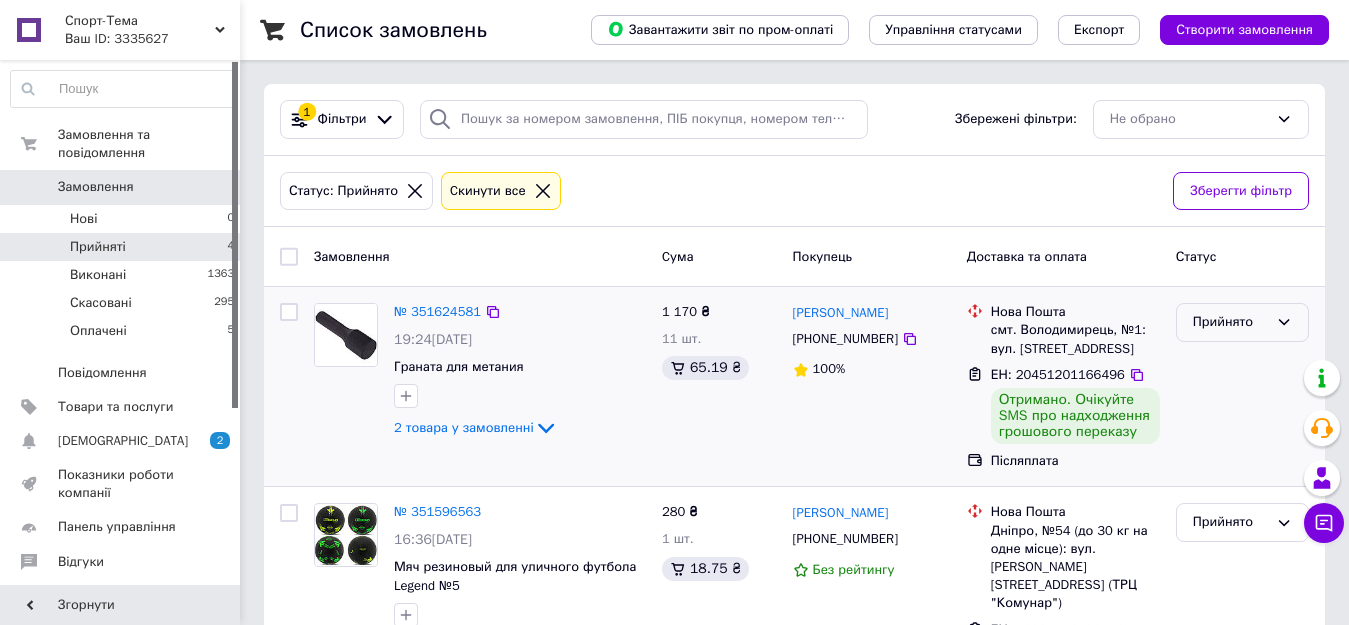 click 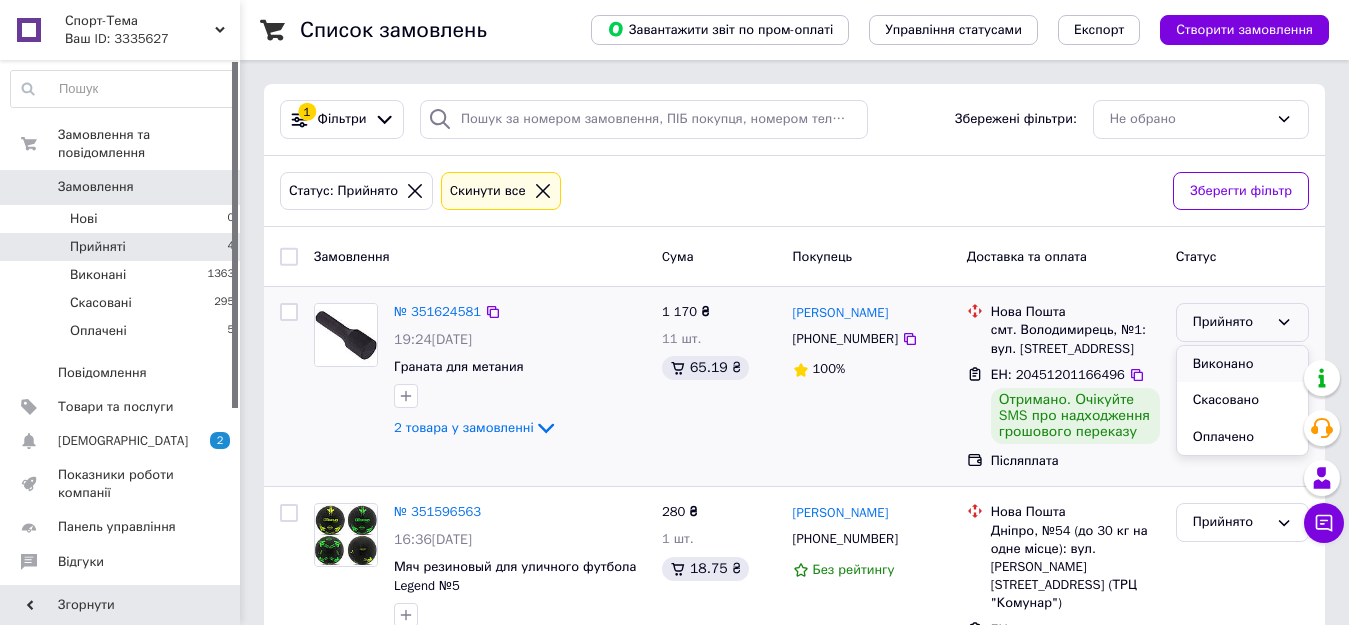 click on "Виконано" at bounding box center (1242, 364) 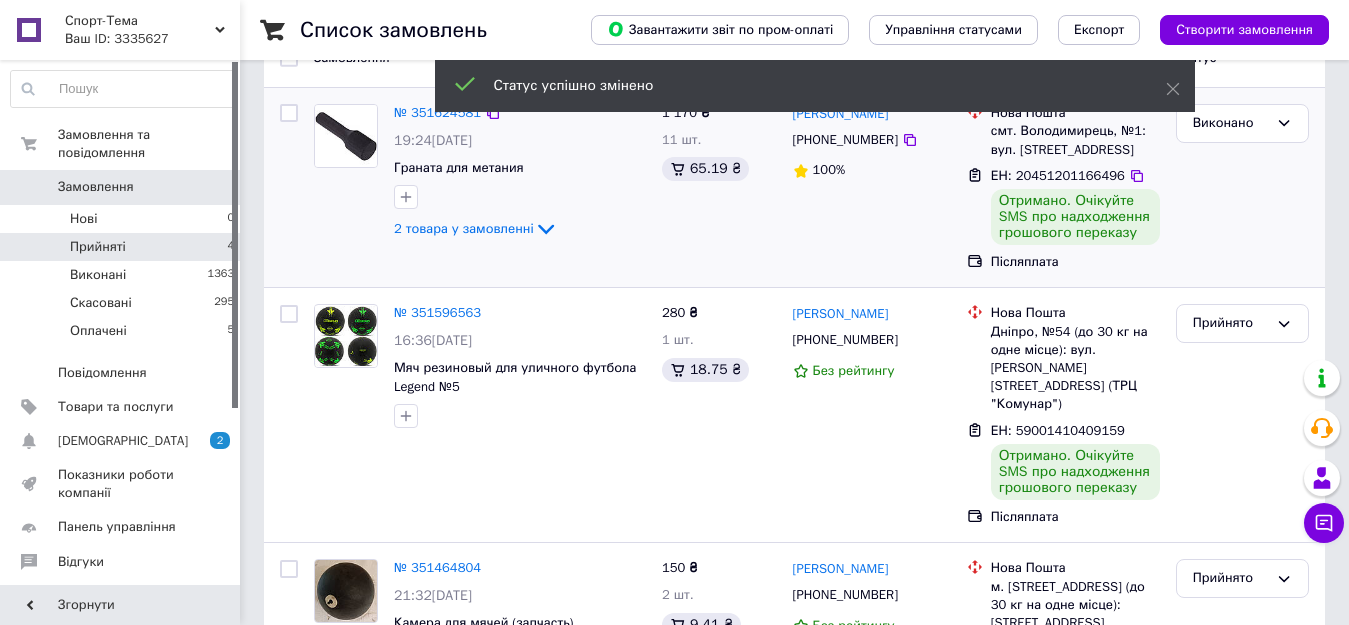 scroll, scrollTop: 200, scrollLeft: 0, axis: vertical 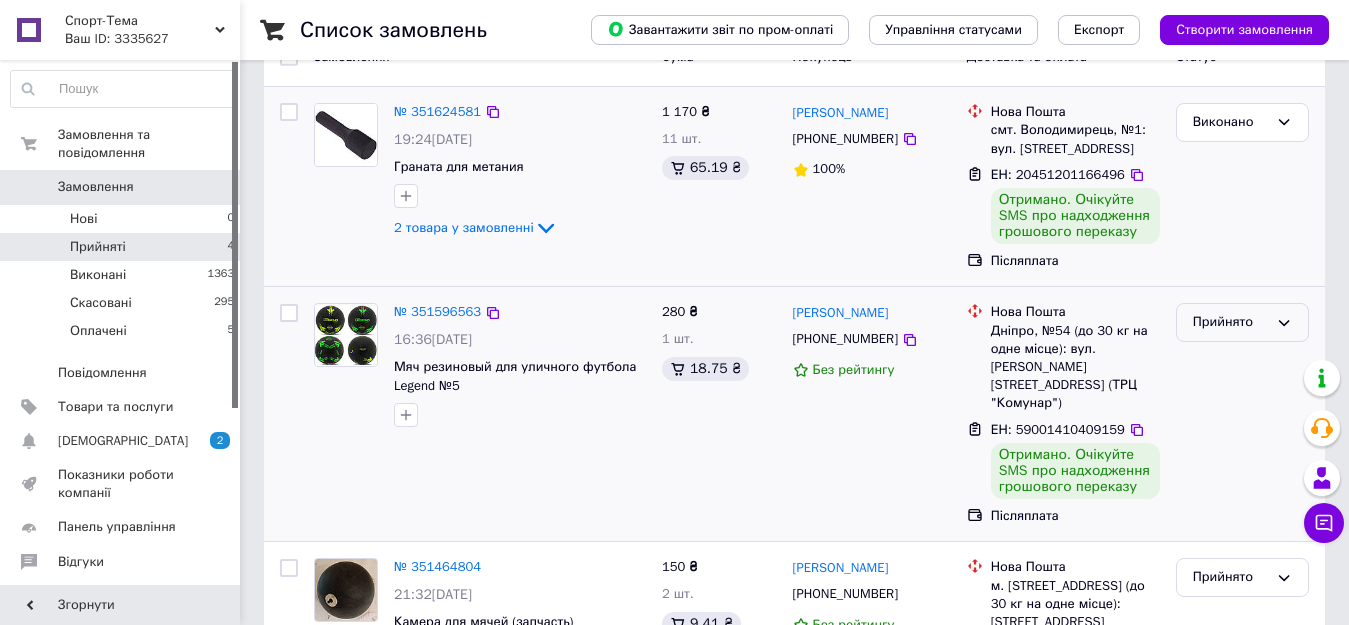click 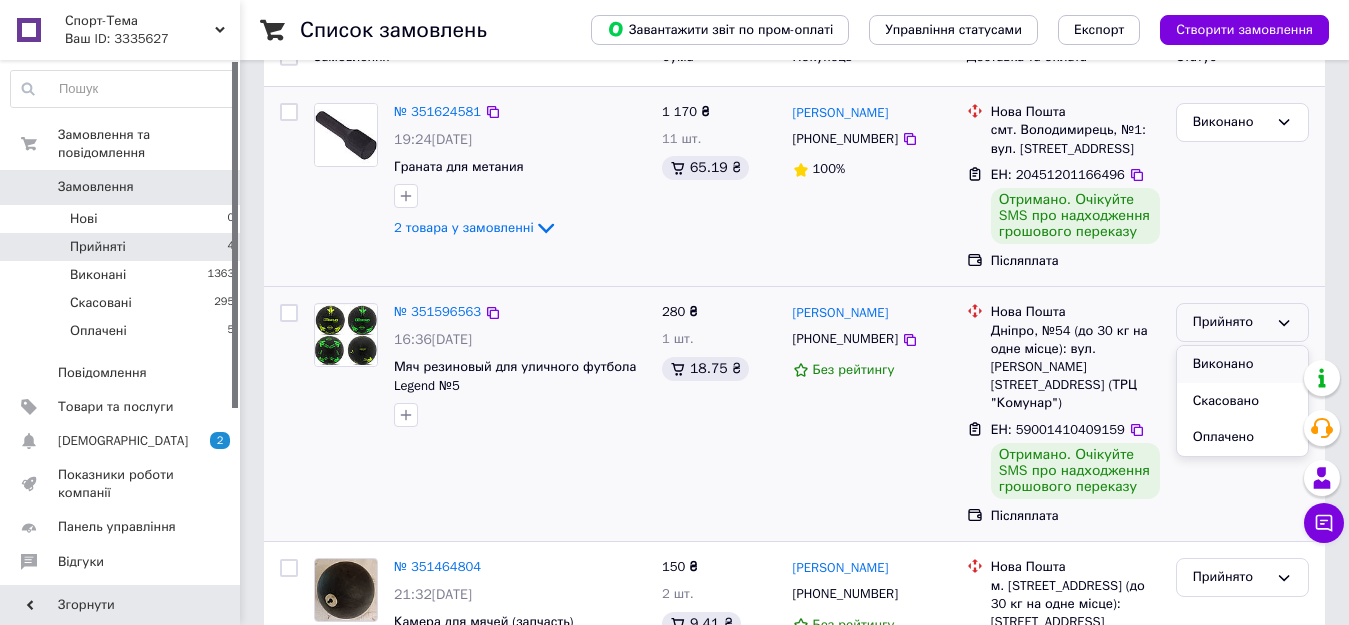 click on "Виконано" at bounding box center [1242, 364] 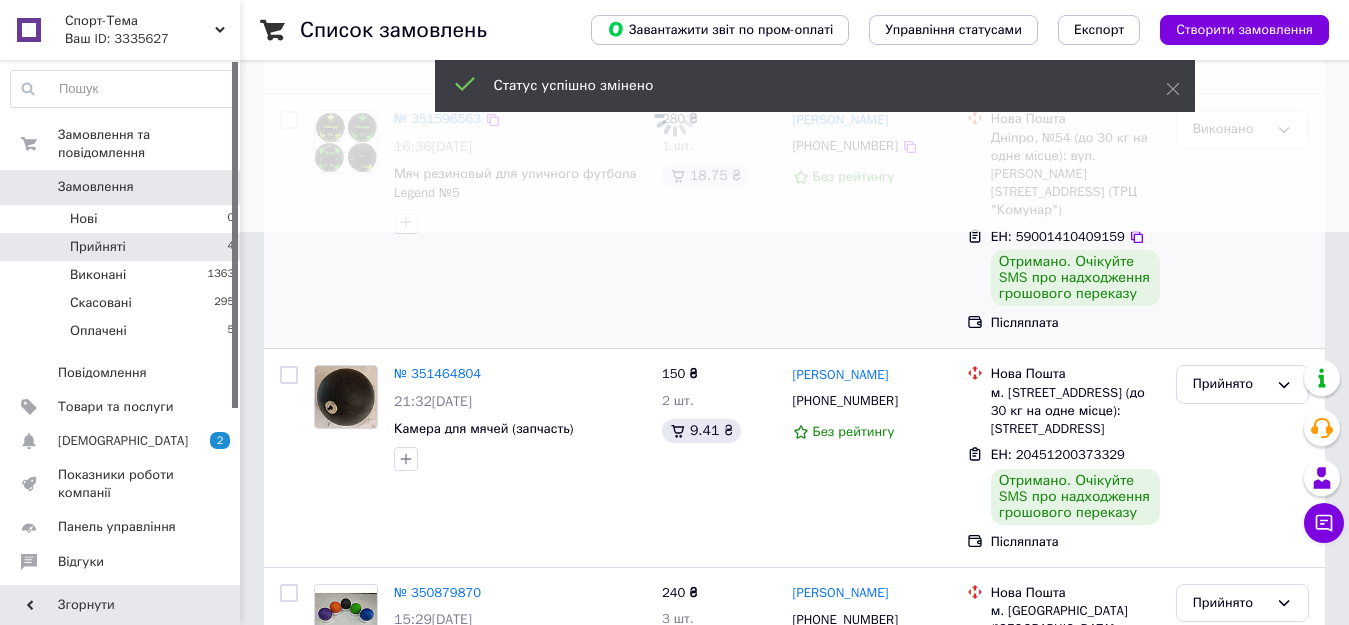 scroll, scrollTop: 400, scrollLeft: 0, axis: vertical 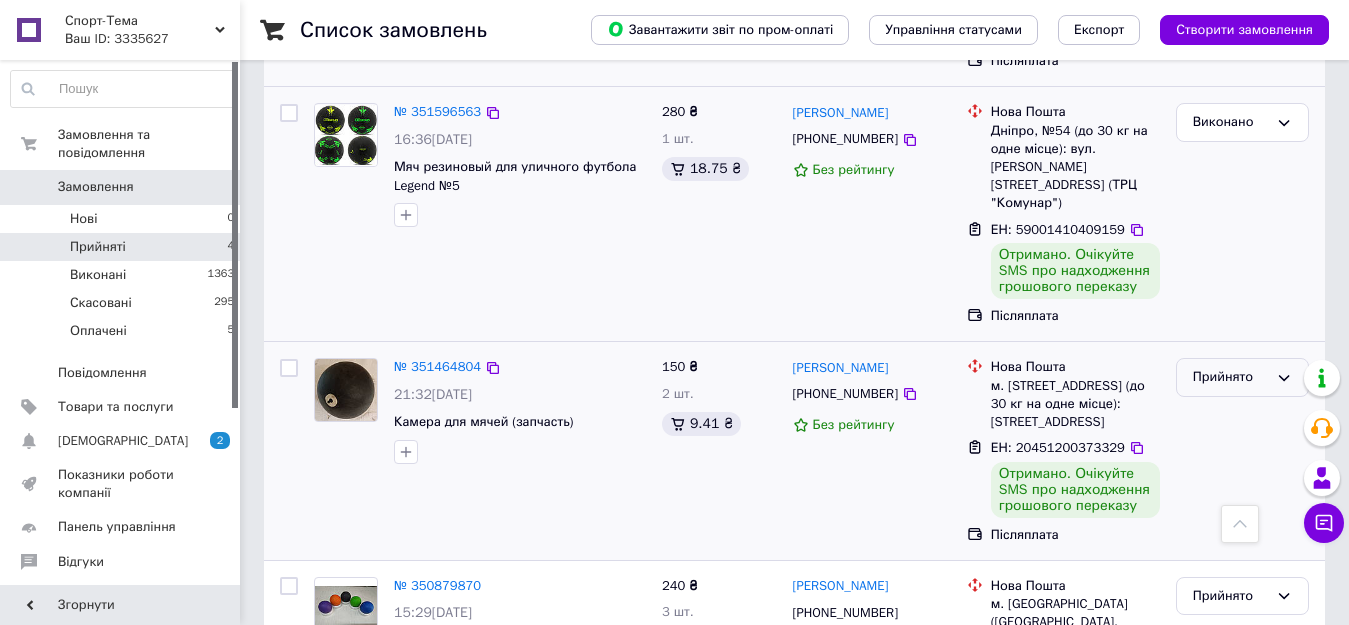 click 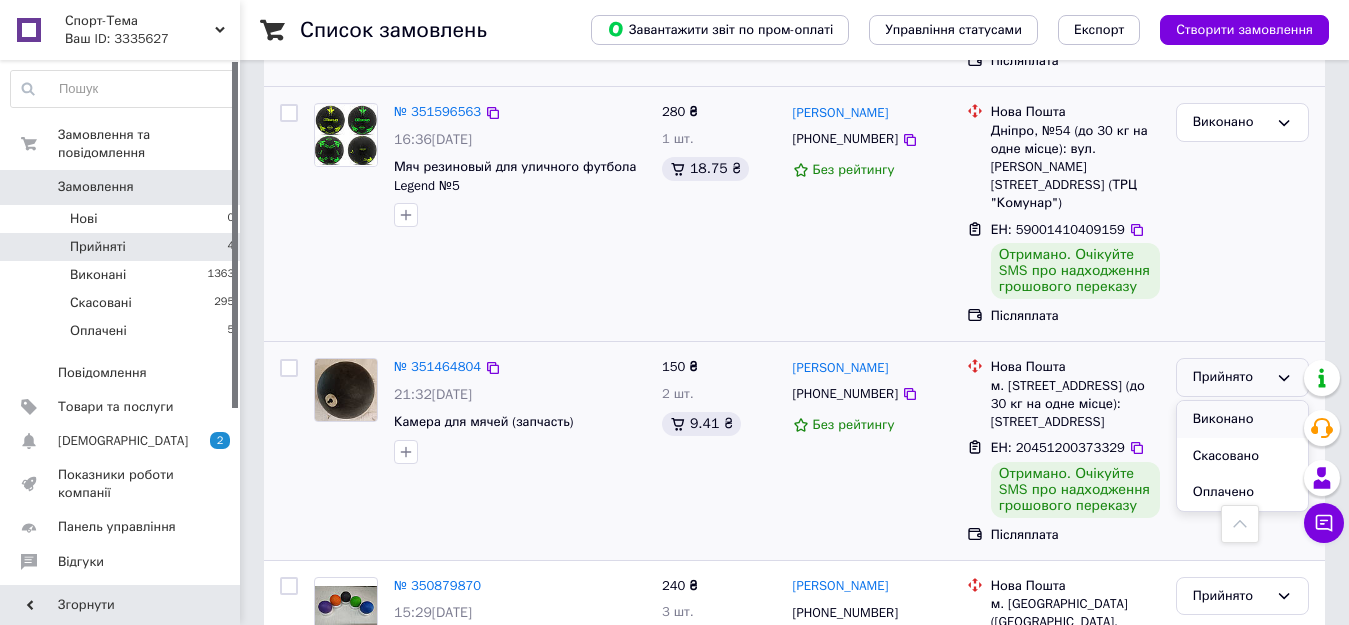 click on "Виконано" at bounding box center (1242, 419) 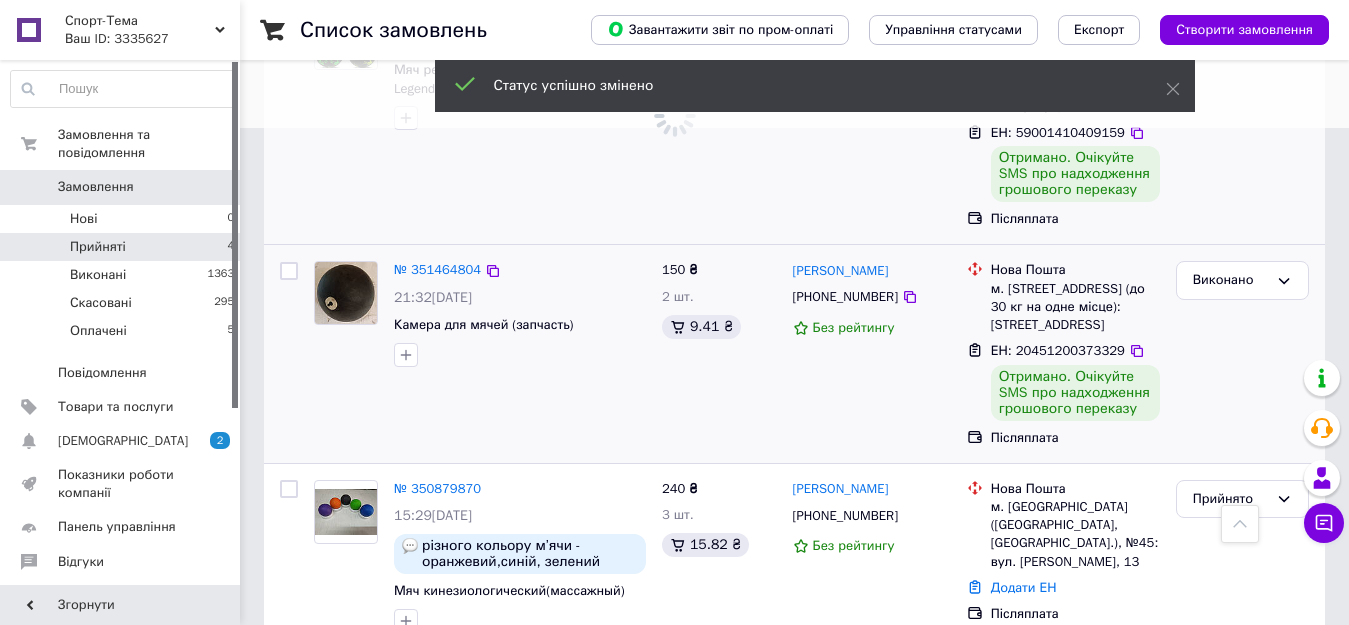 scroll, scrollTop: 527, scrollLeft: 0, axis: vertical 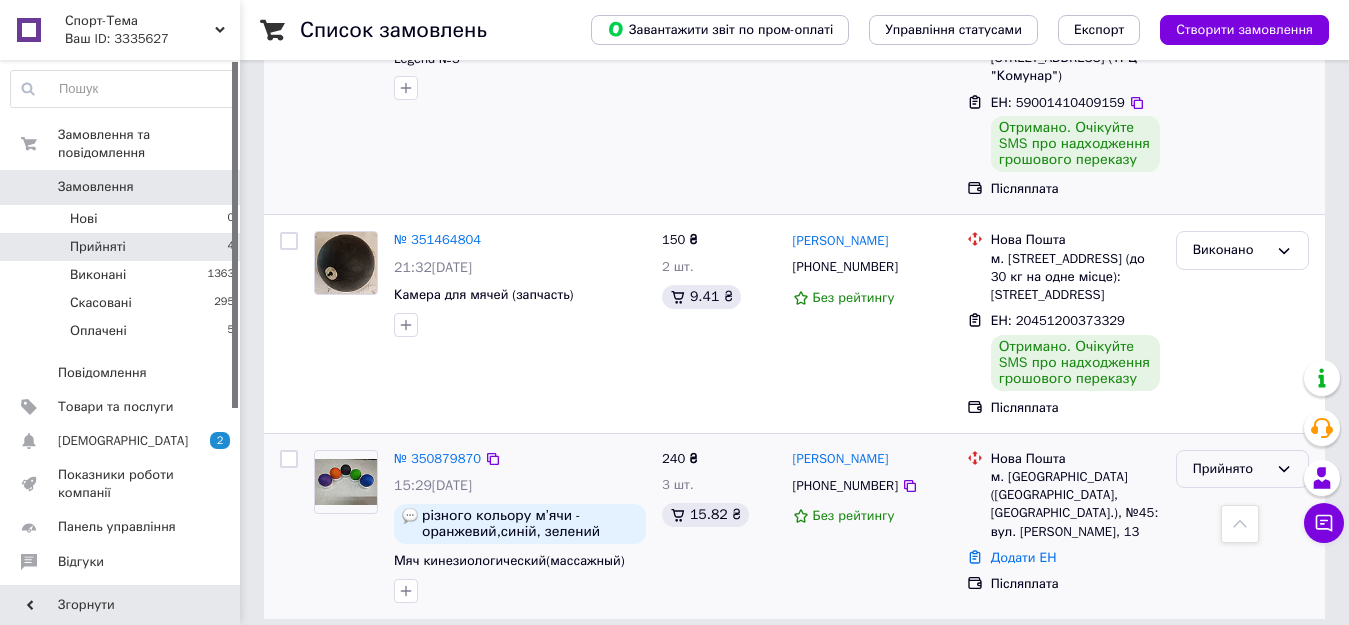 click 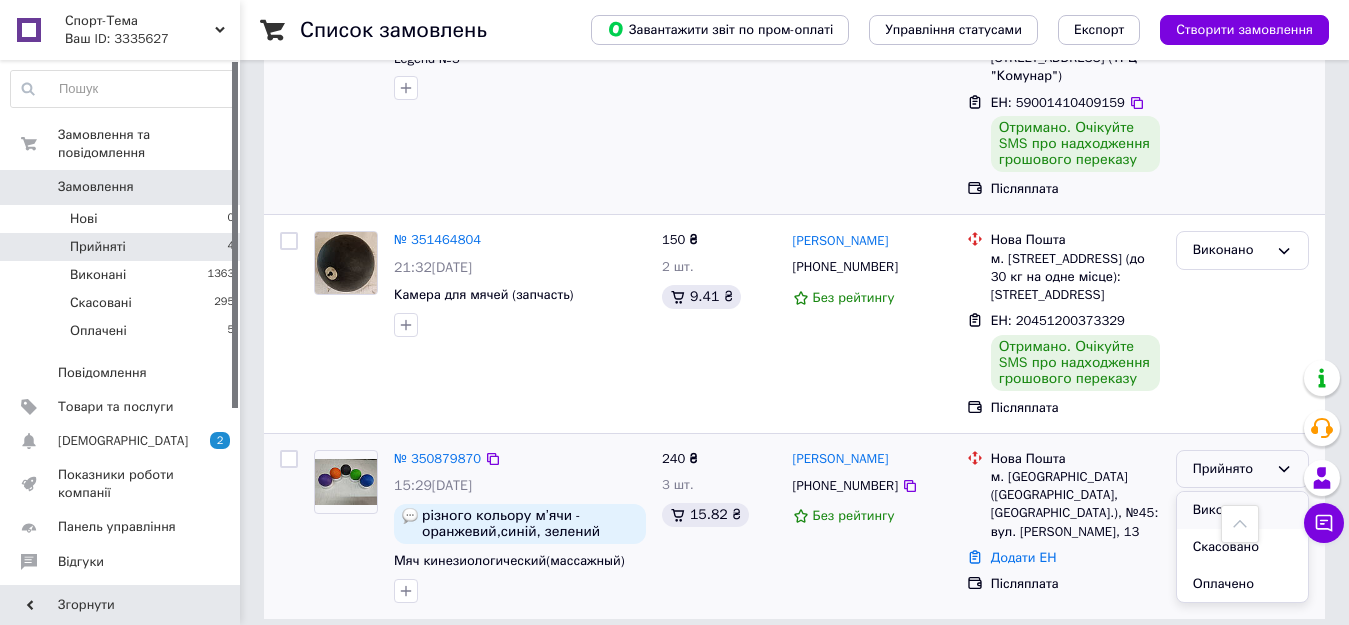 click on "Виконано" at bounding box center [1242, 510] 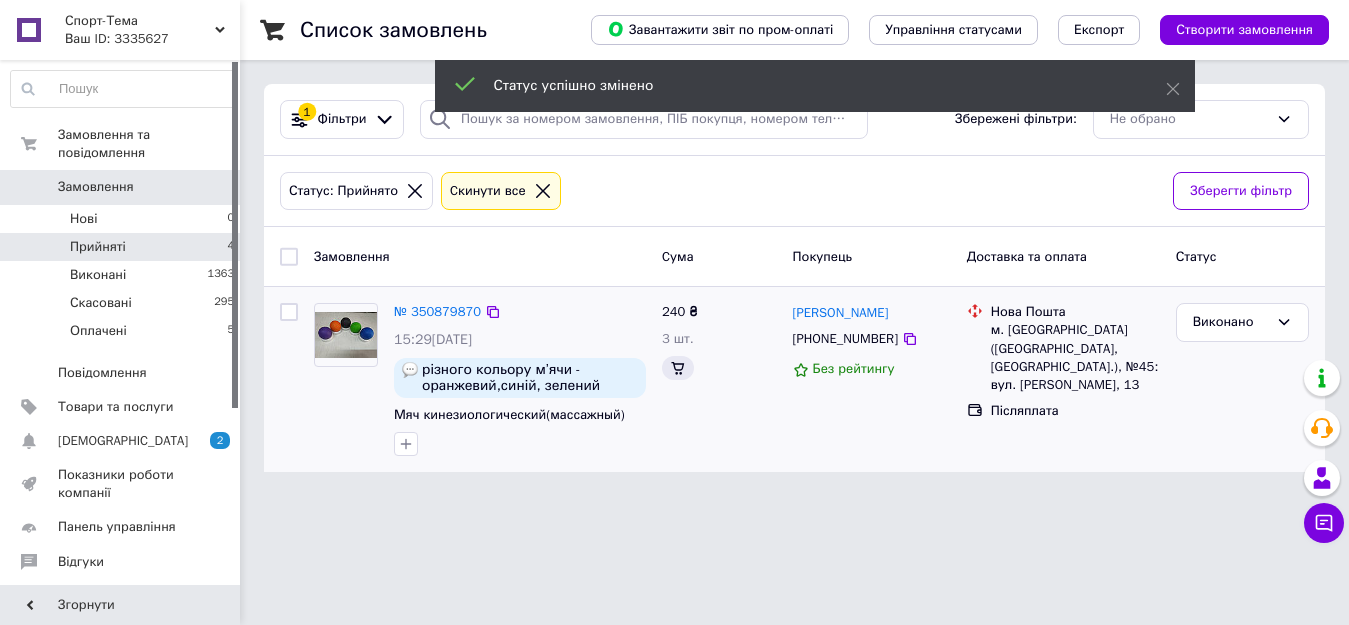 scroll, scrollTop: 0, scrollLeft: 0, axis: both 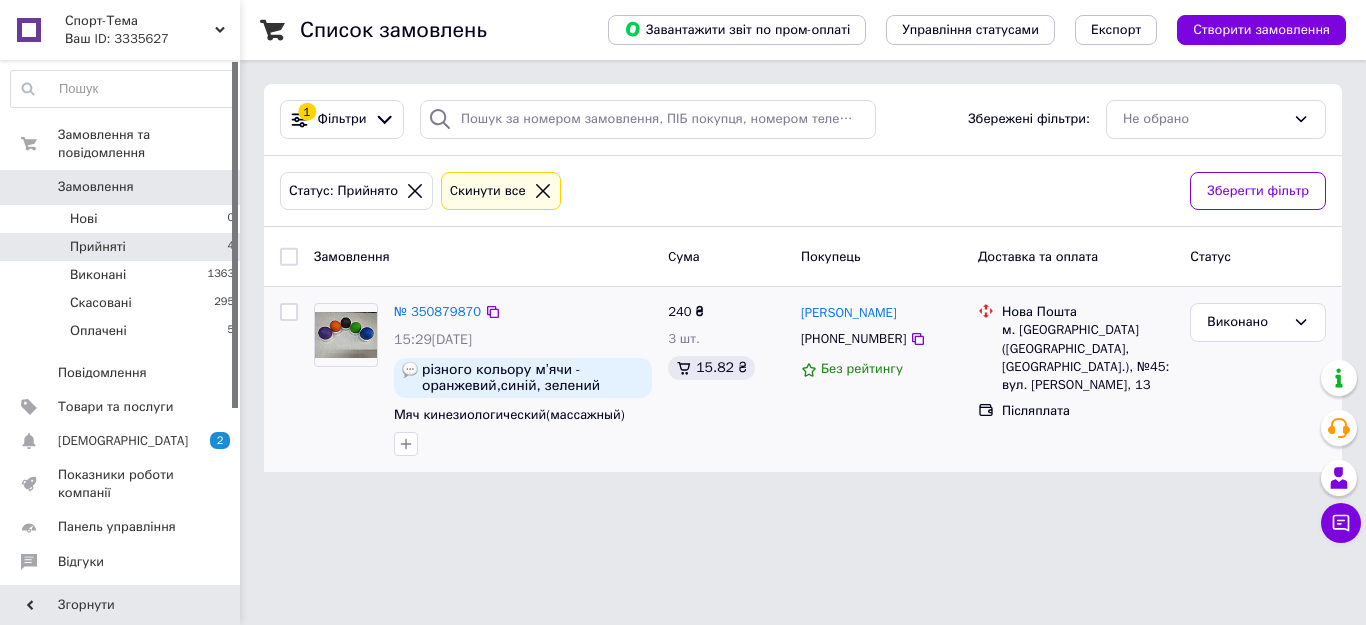 click on "Прийняті" at bounding box center (98, 247) 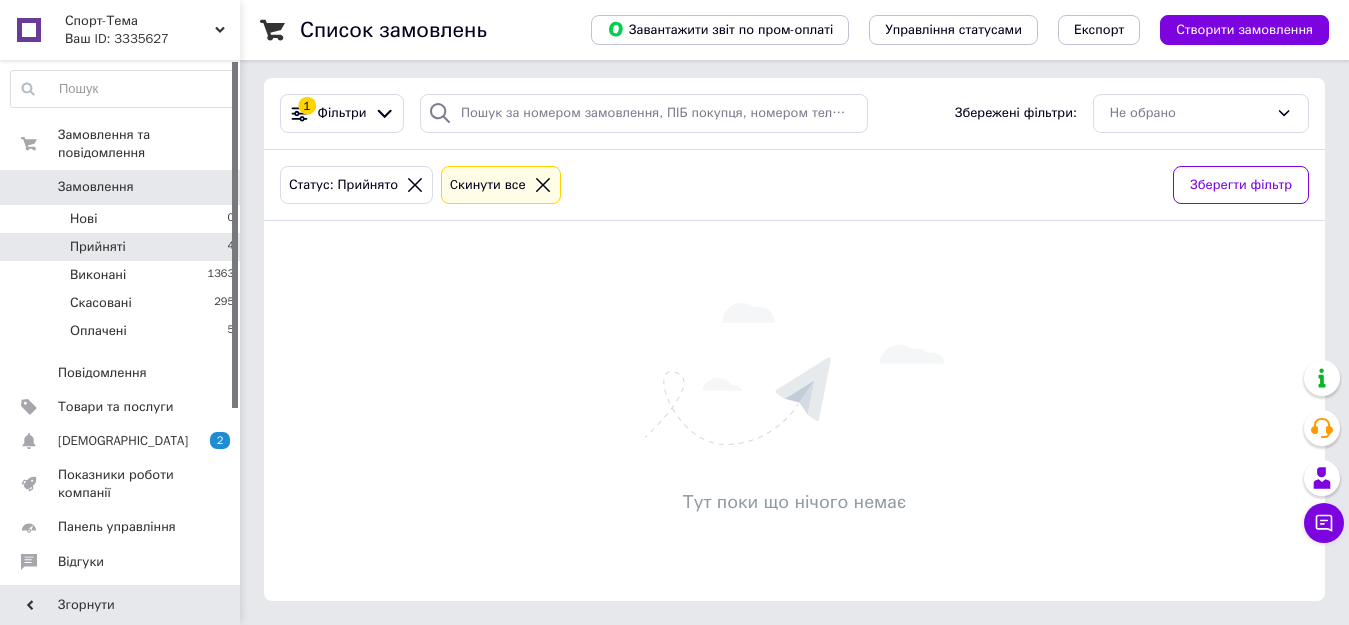 scroll, scrollTop: 0, scrollLeft: 0, axis: both 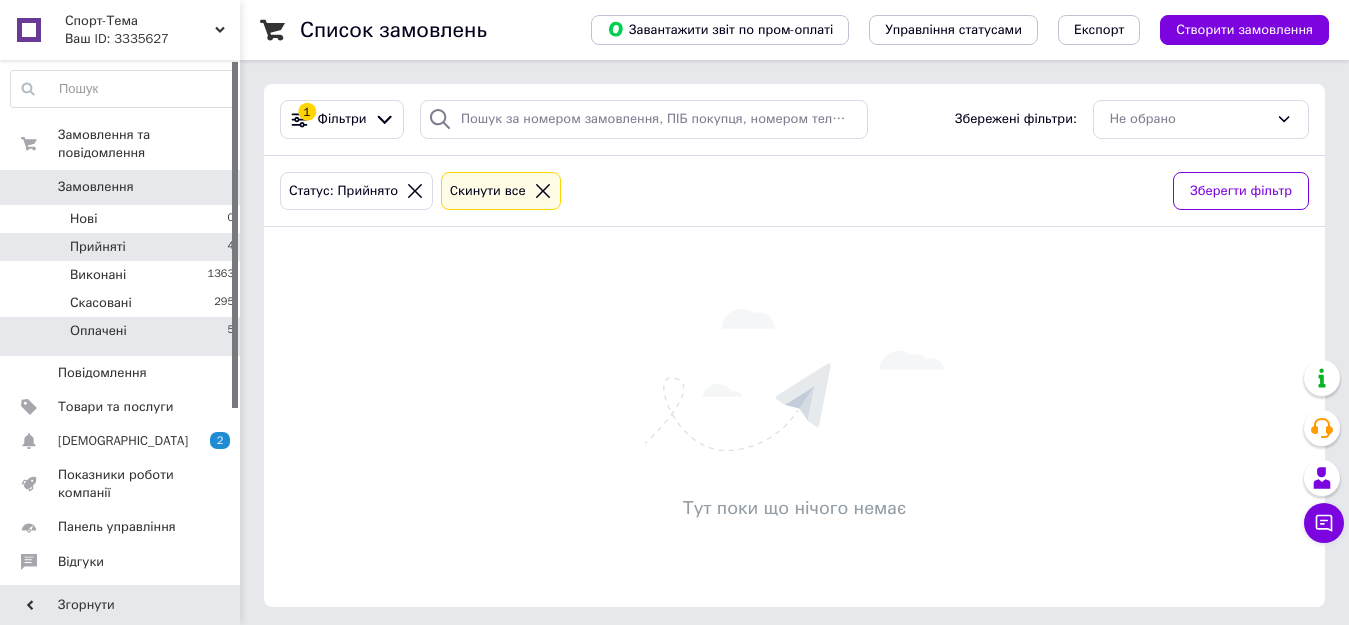 click on "Оплачені" at bounding box center [98, 331] 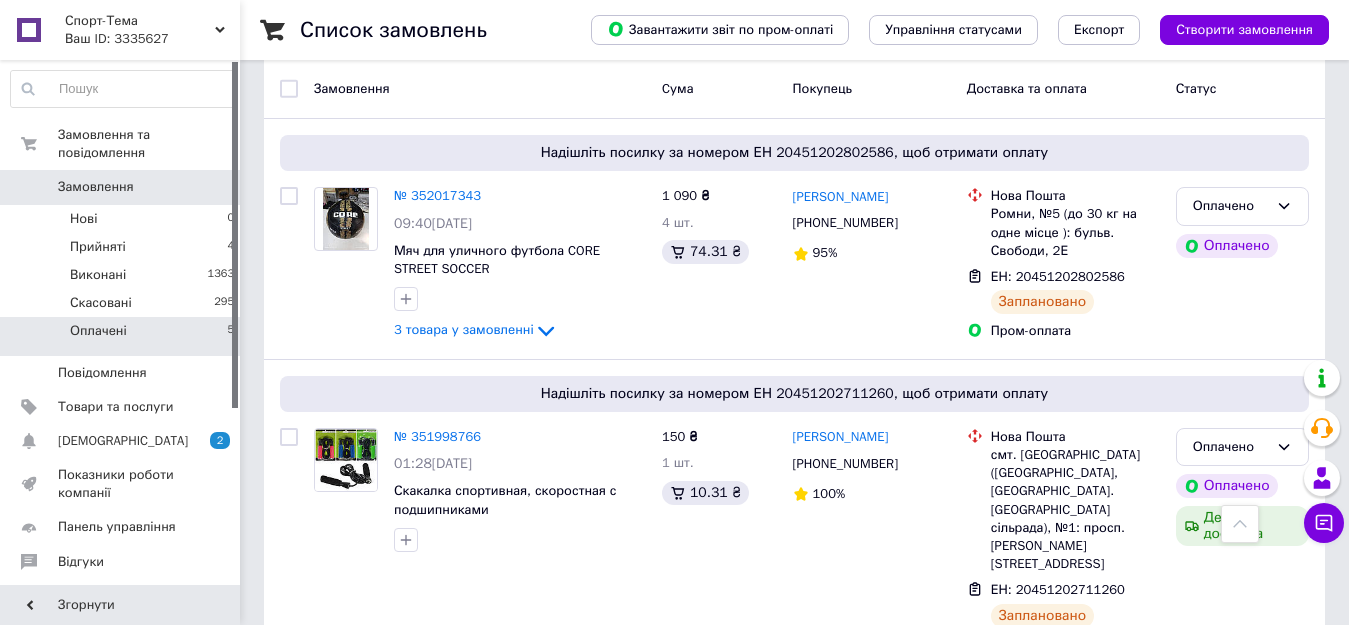 scroll, scrollTop: 113, scrollLeft: 0, axis: vertical 